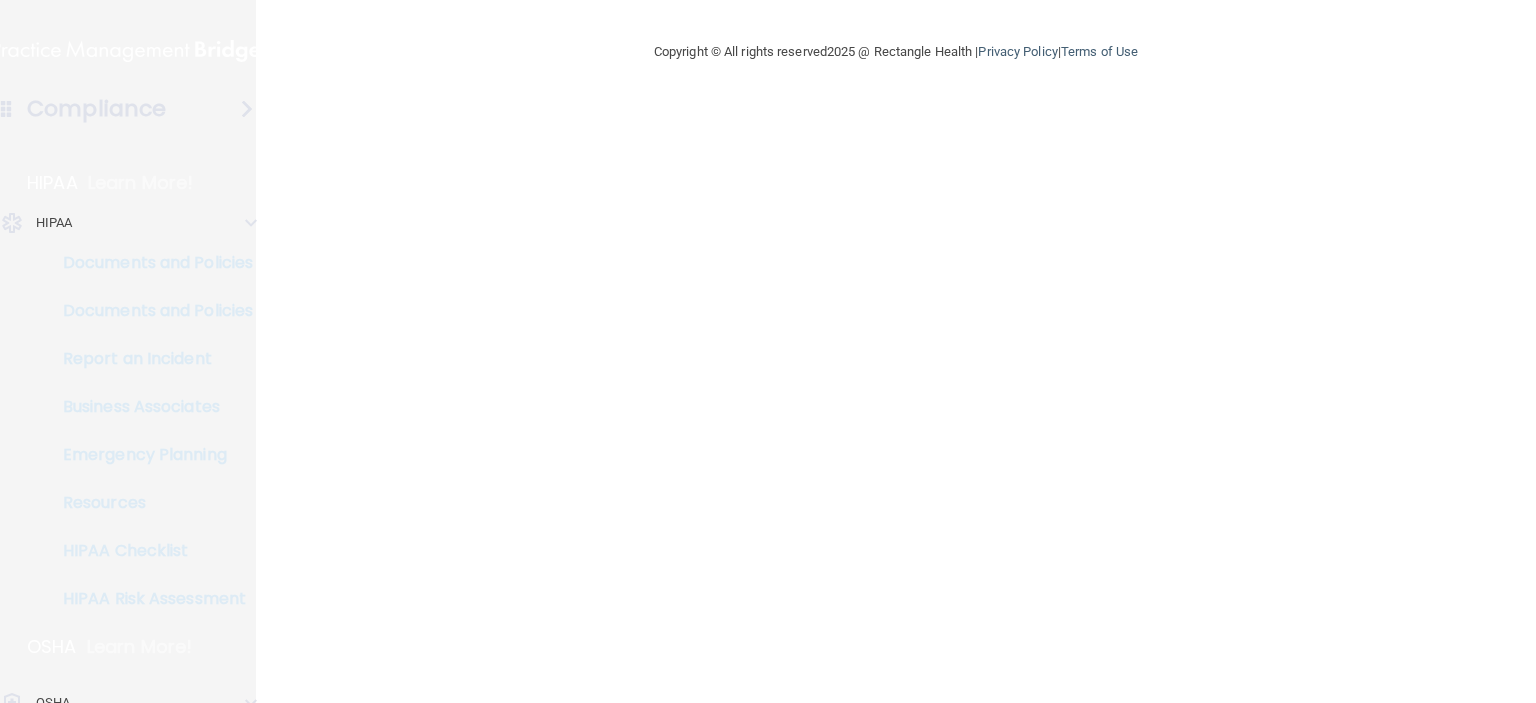 scroll, scrollTop: 0, scrollLeft: 0, axis: both 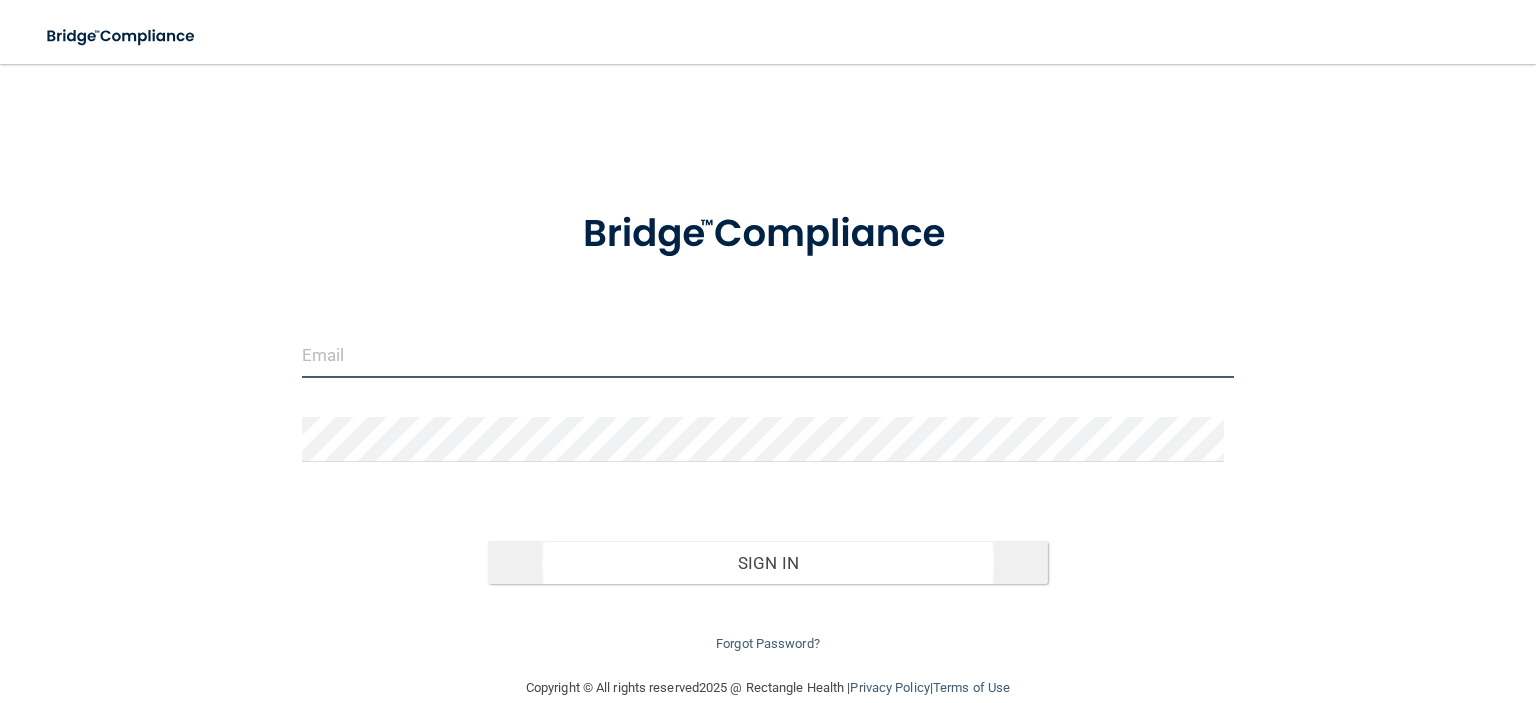 type on "[EMAIL_ADDRESS][DOMAIN_NAME]" 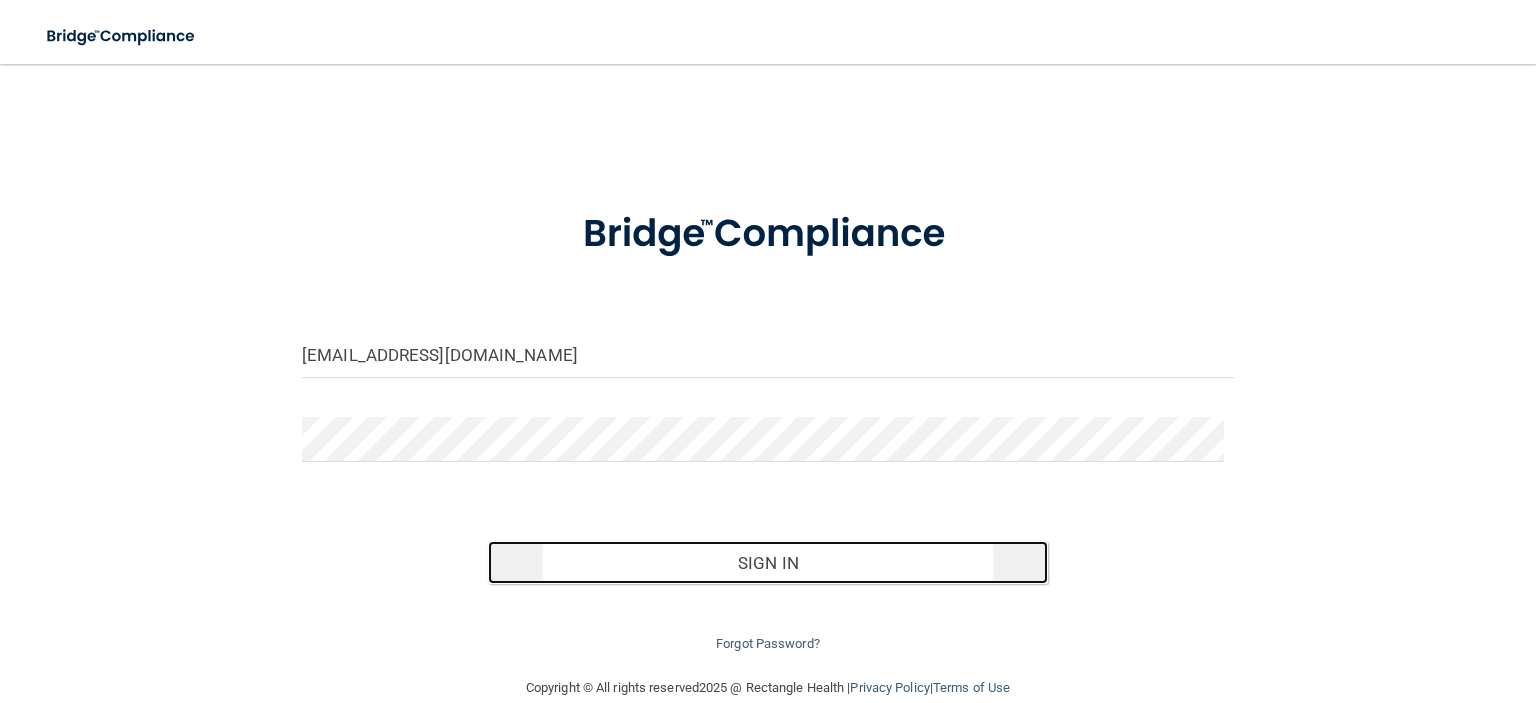 click on "Sign In" at bounding box center [767, 563] 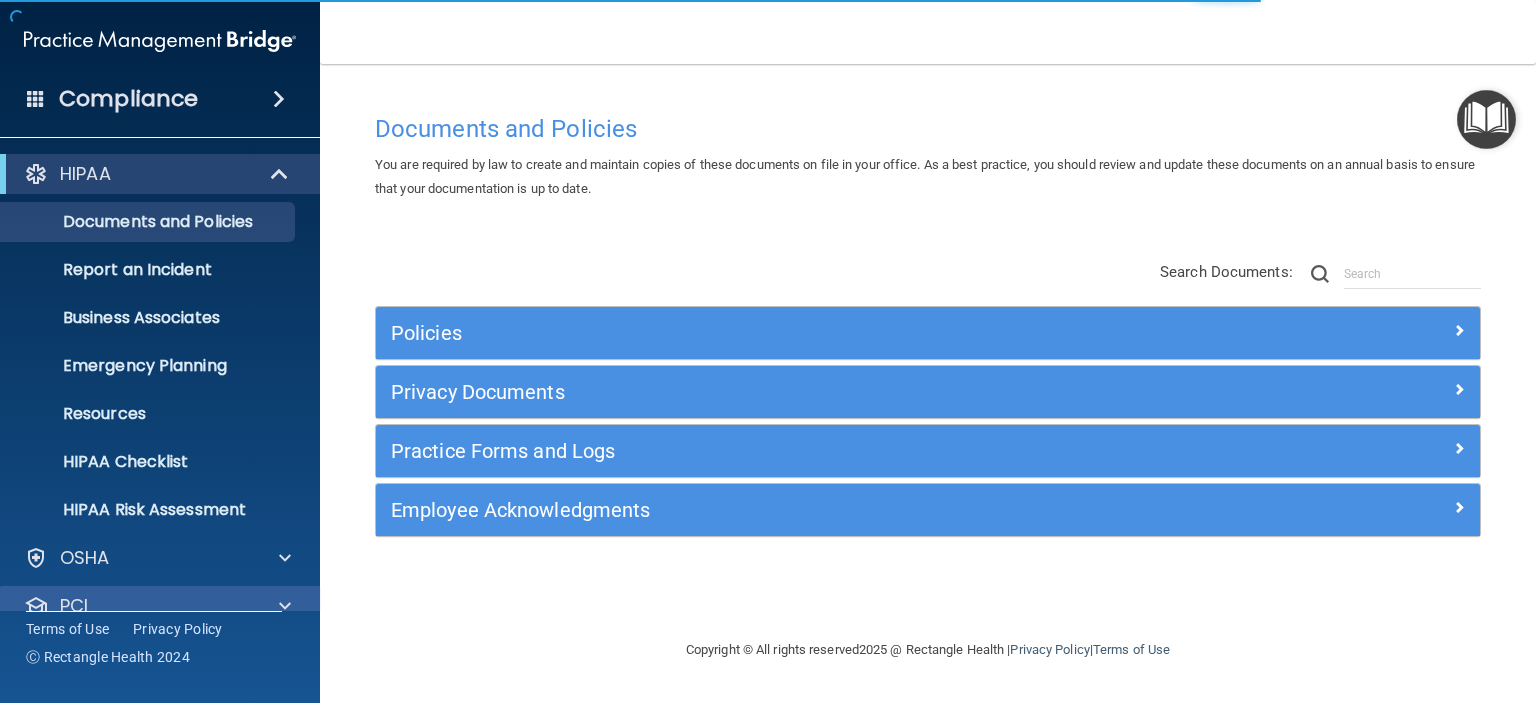 scroll, scrollTop: 126, scrollLeft: 0, axis: vertical 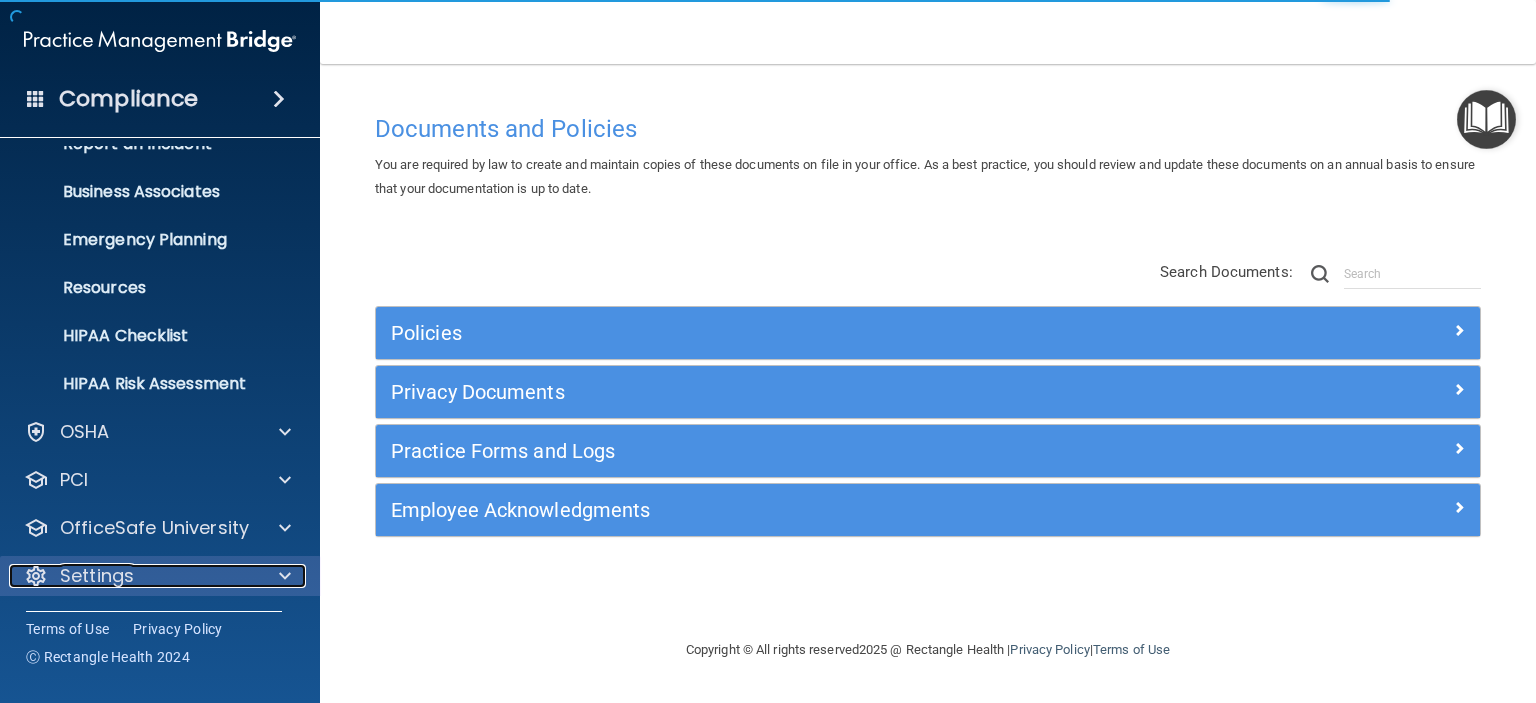 click at bounding box center [285, 576] 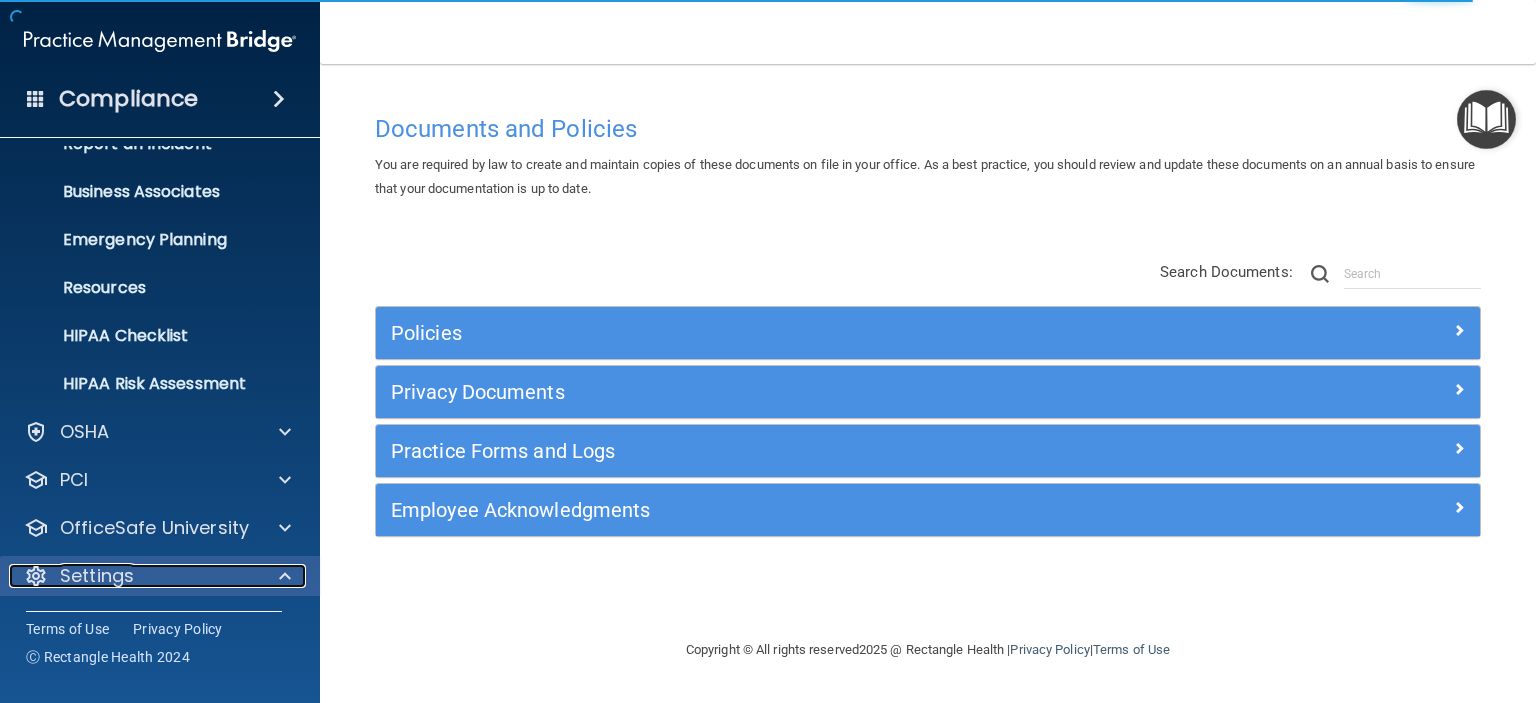 scroll, scrollTop: 366, scrollLeft: 0, axis: vertical 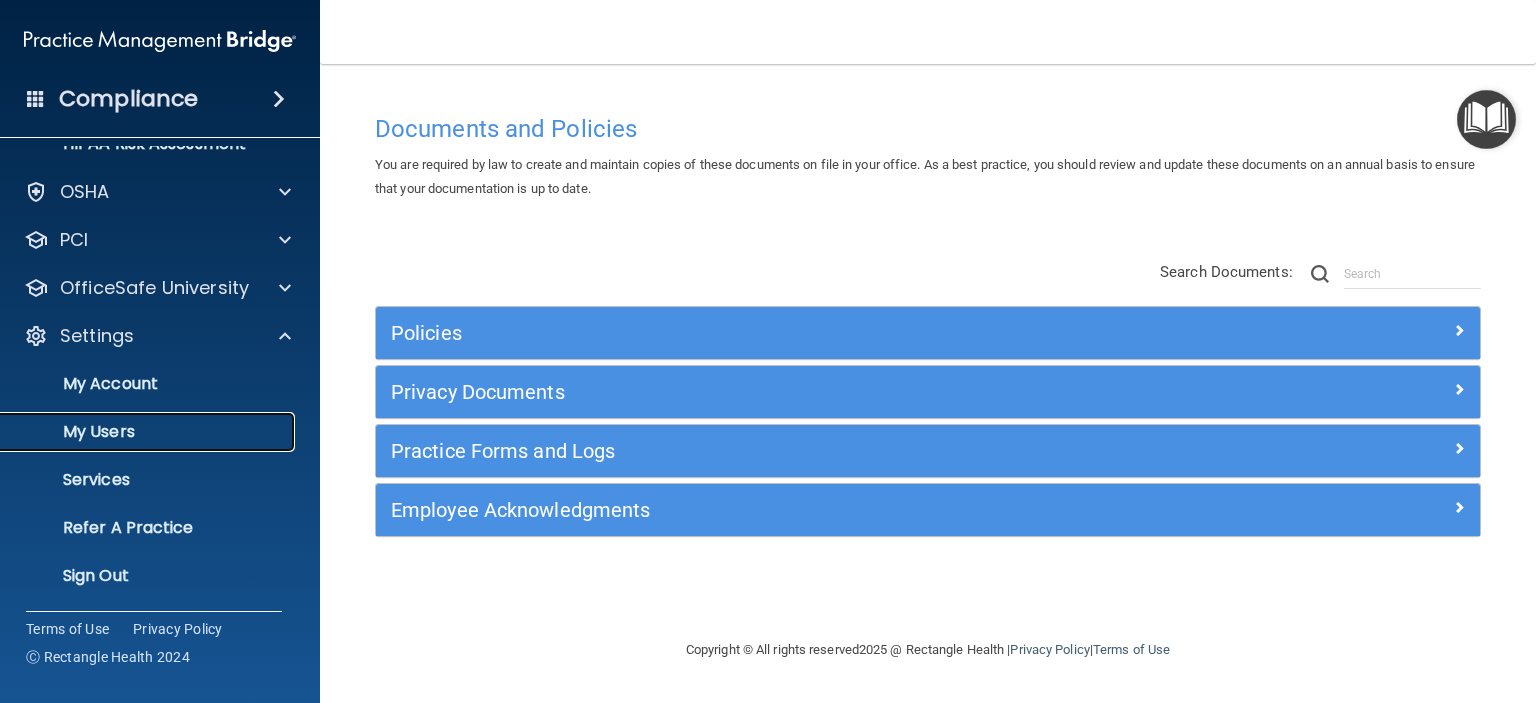 click on "My Users" at bounding box center (149, 432) 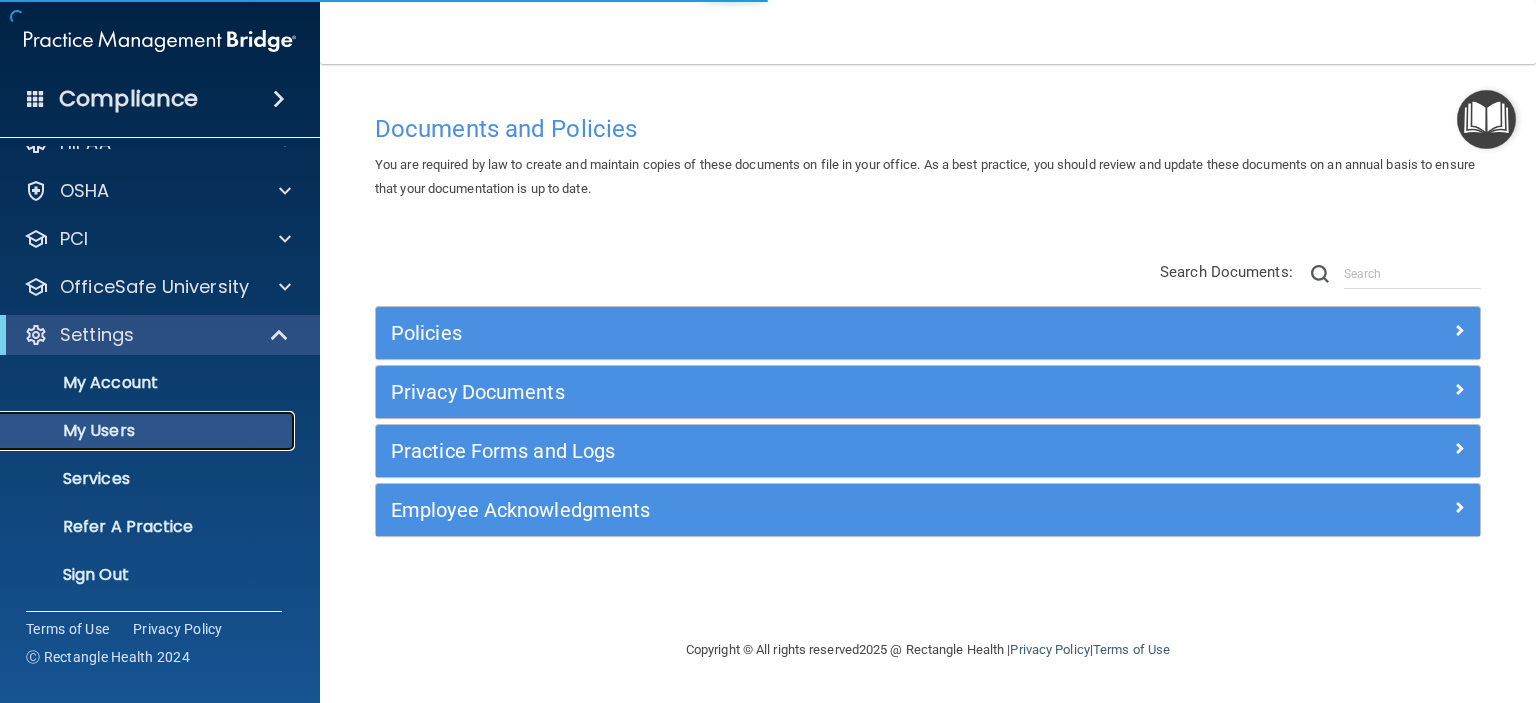 scroll, scrollTop: 30, scrollLeft: 0, axis: vertical 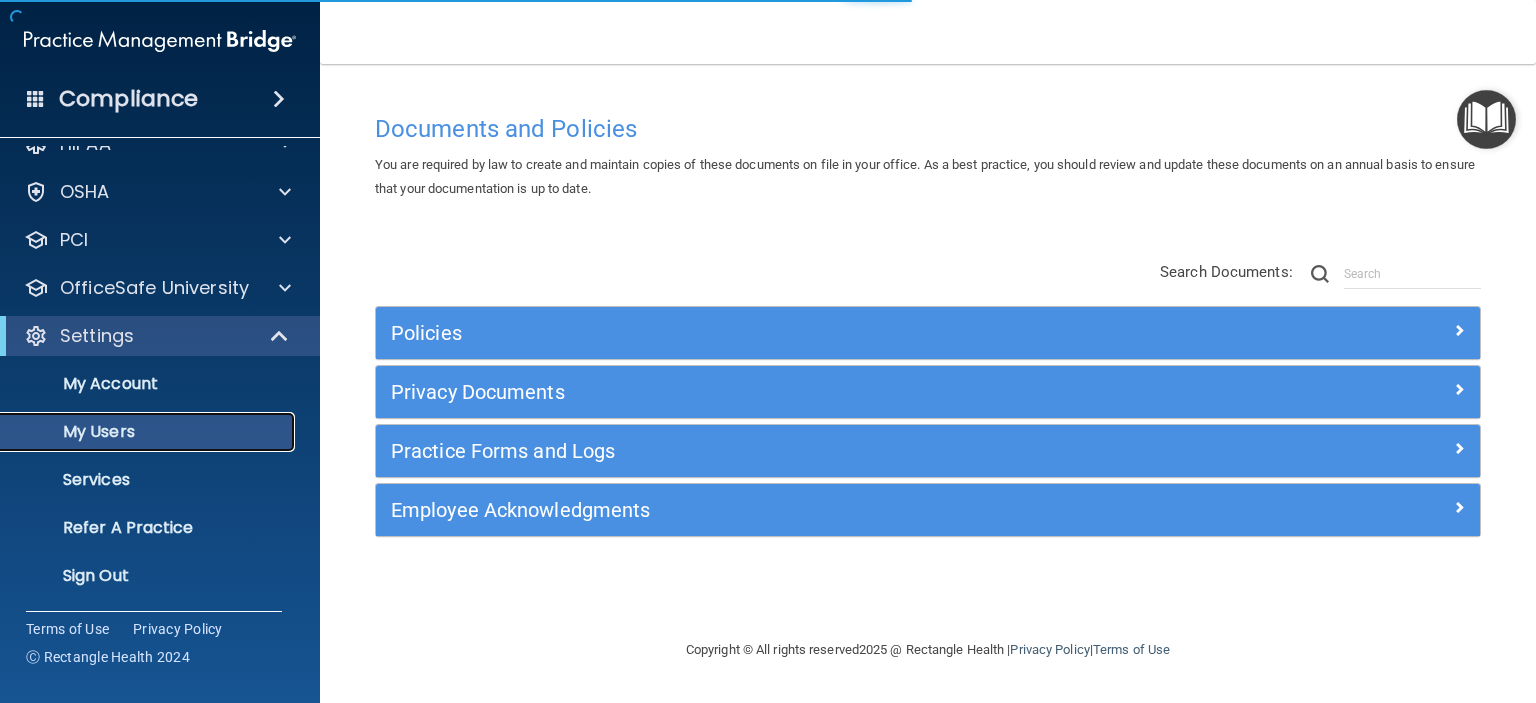 select on "20" 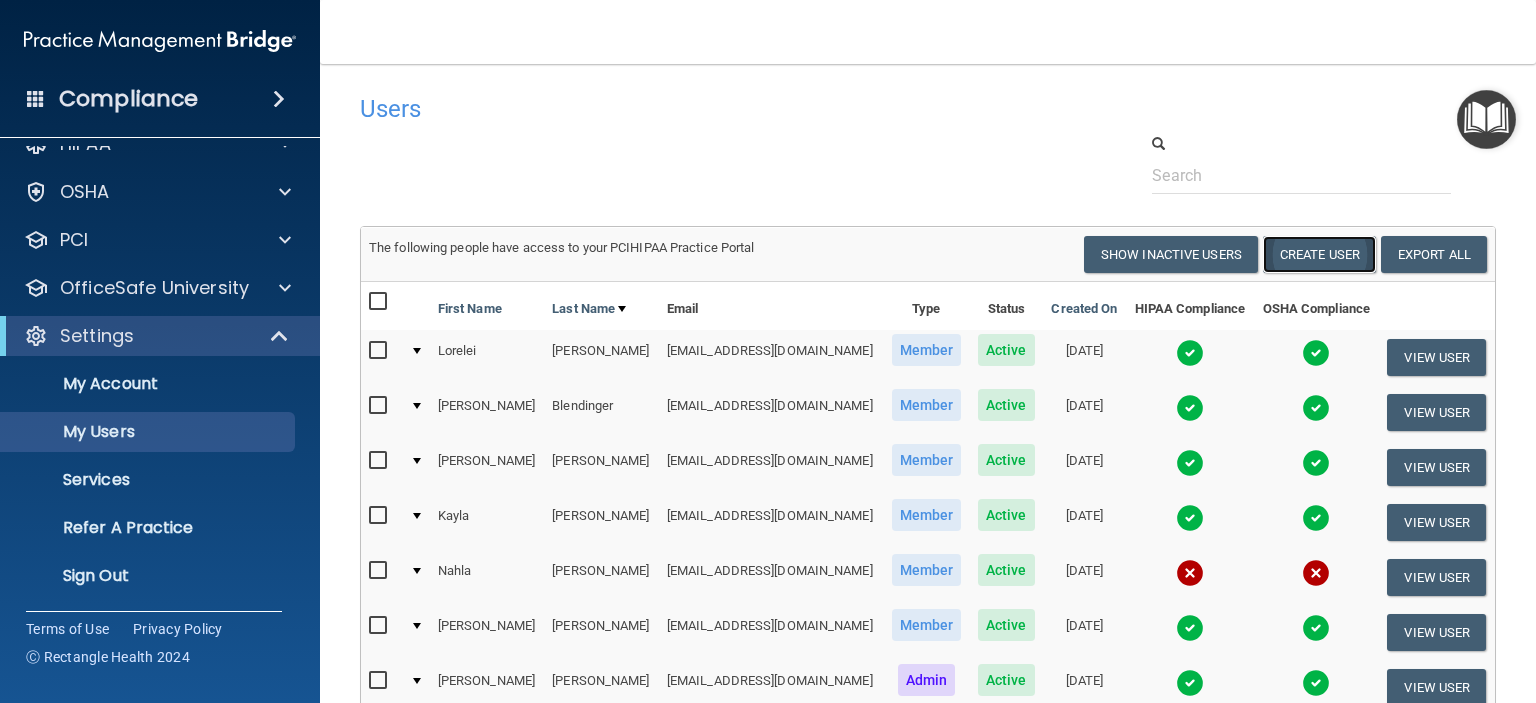 click on "Create User" at bounding box center [1319, 254] 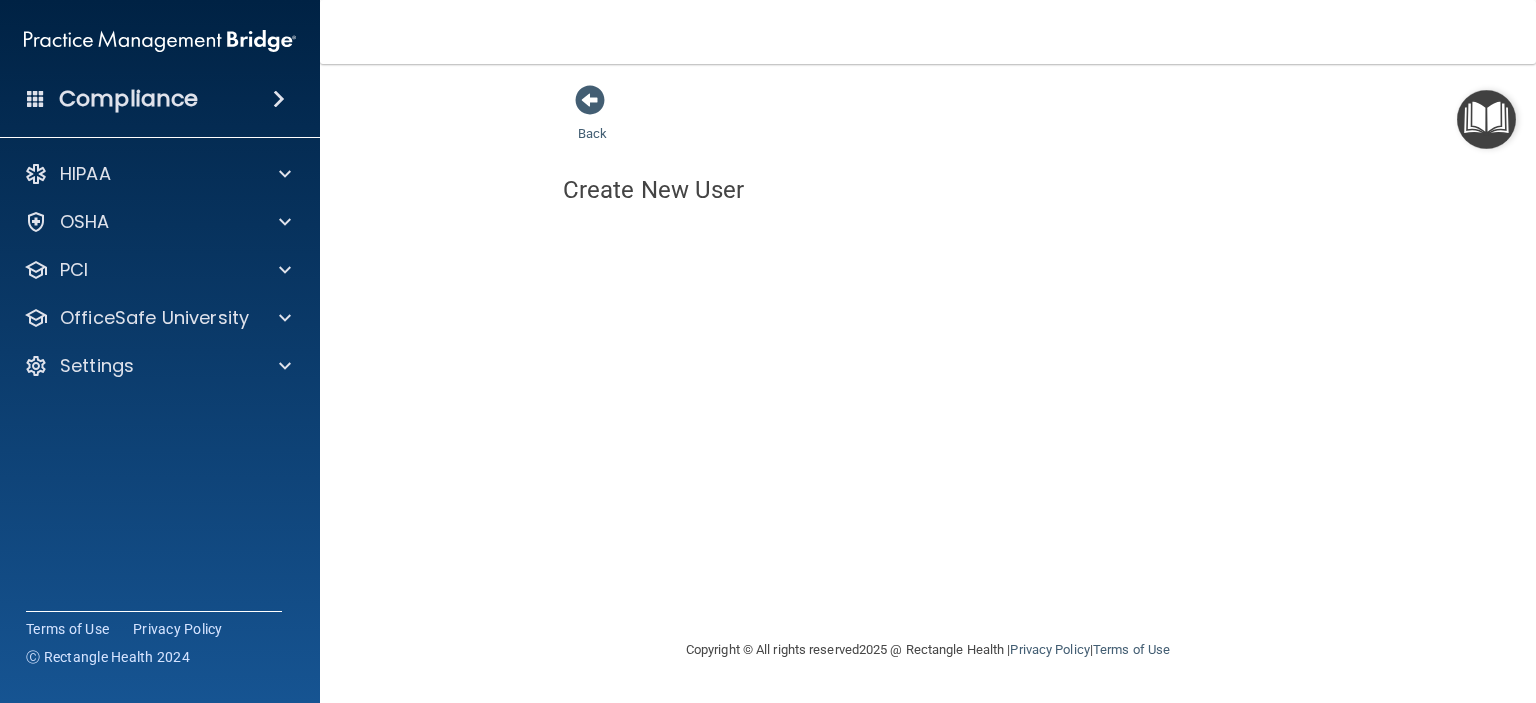 scroll, scrollTop: 0, scrollLeft: 0, axis: both 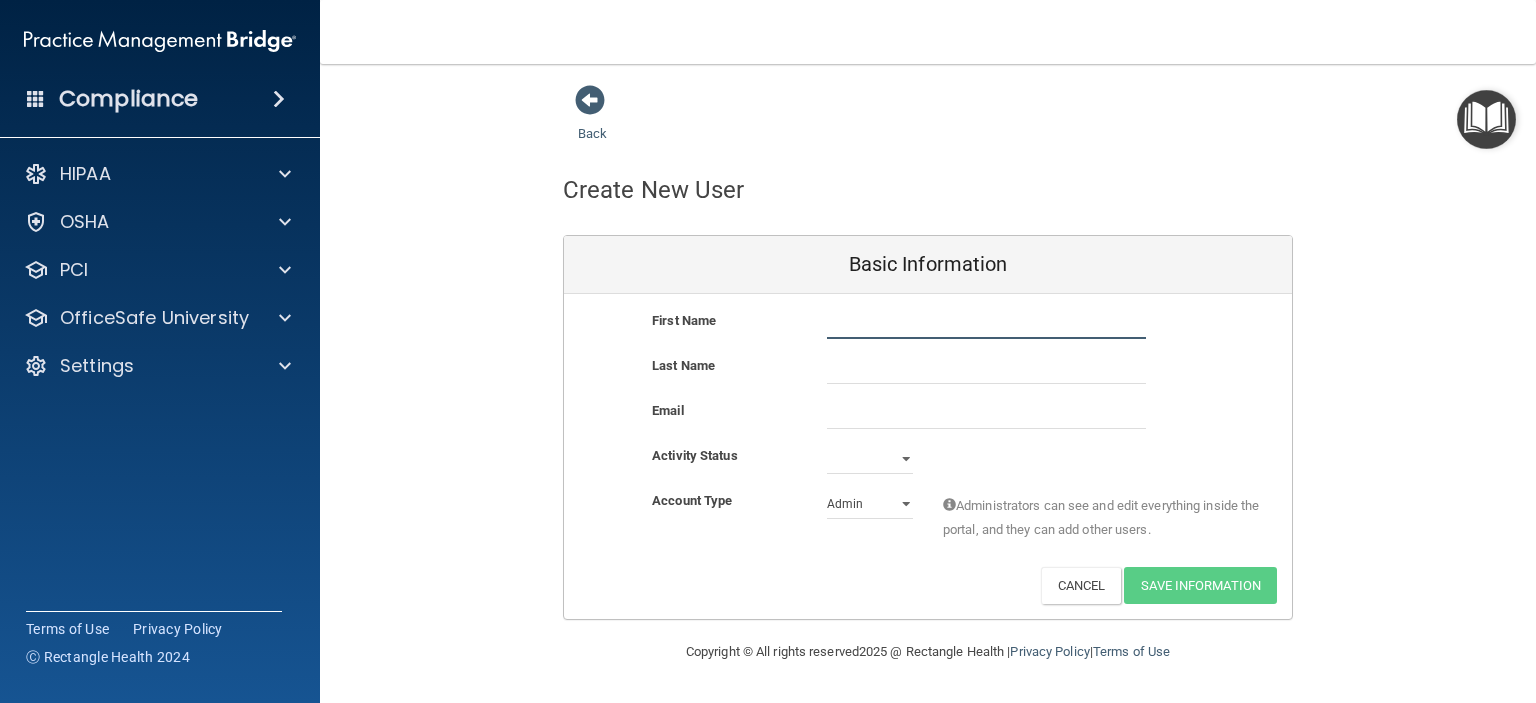 click at bounding box center (986, 324) 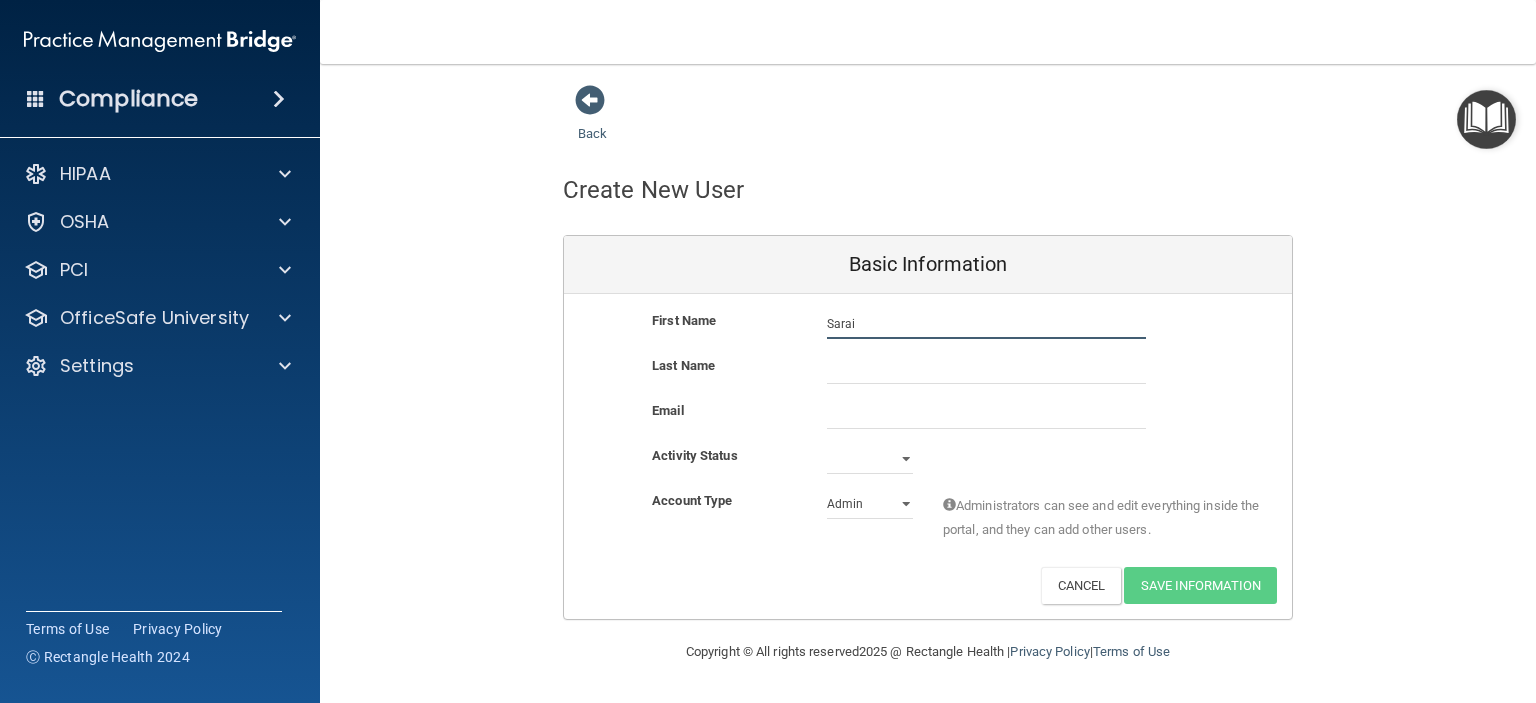 type on "Sarai" 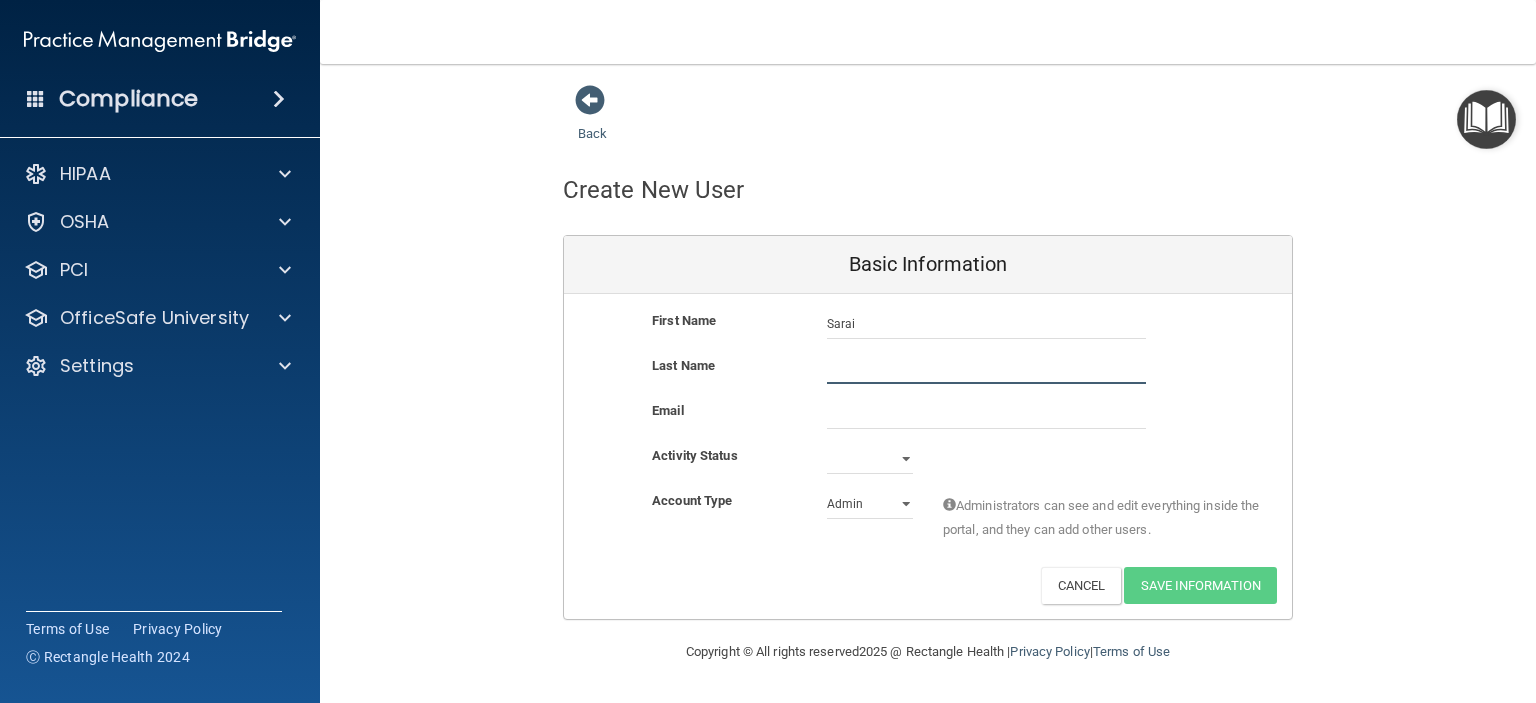 click at bounding box center [986, 369] 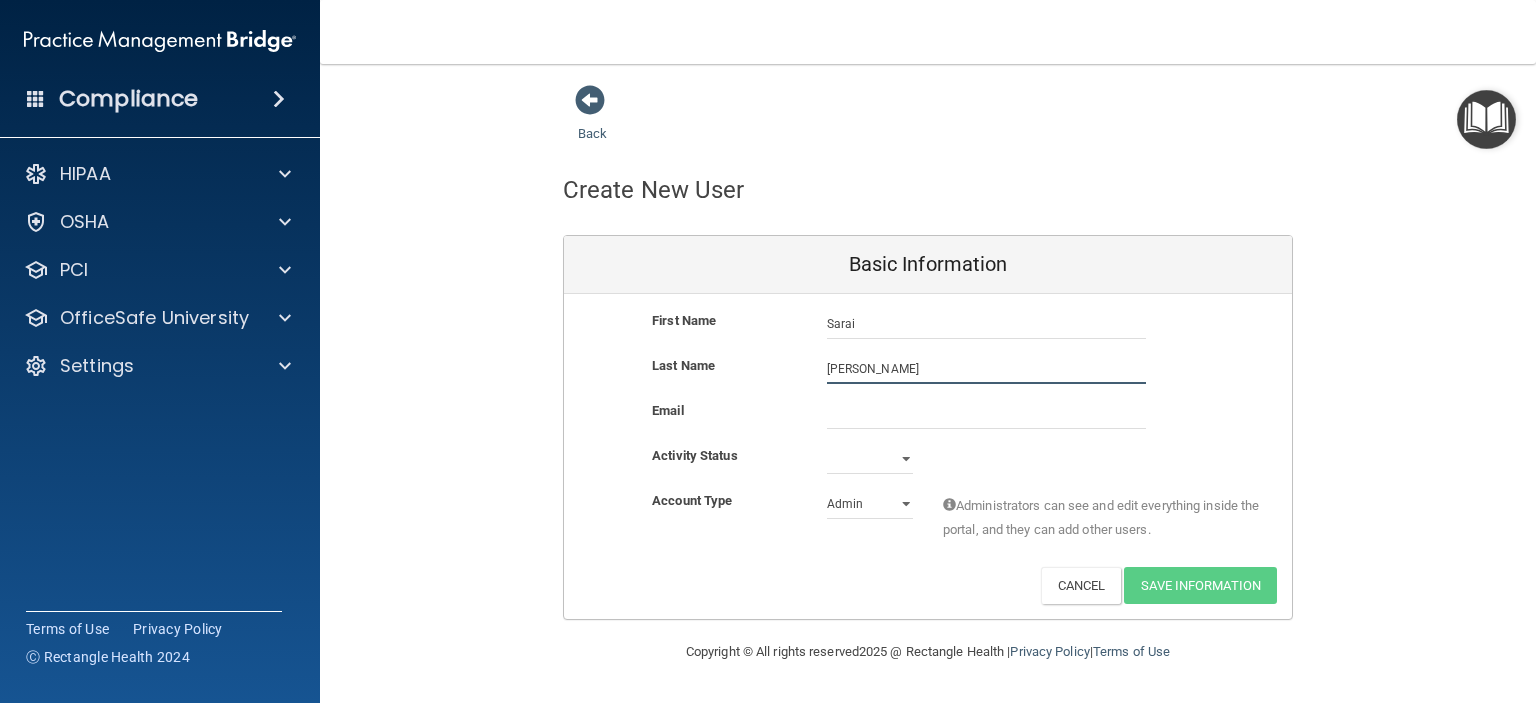type on "[PERSON_NAME]" 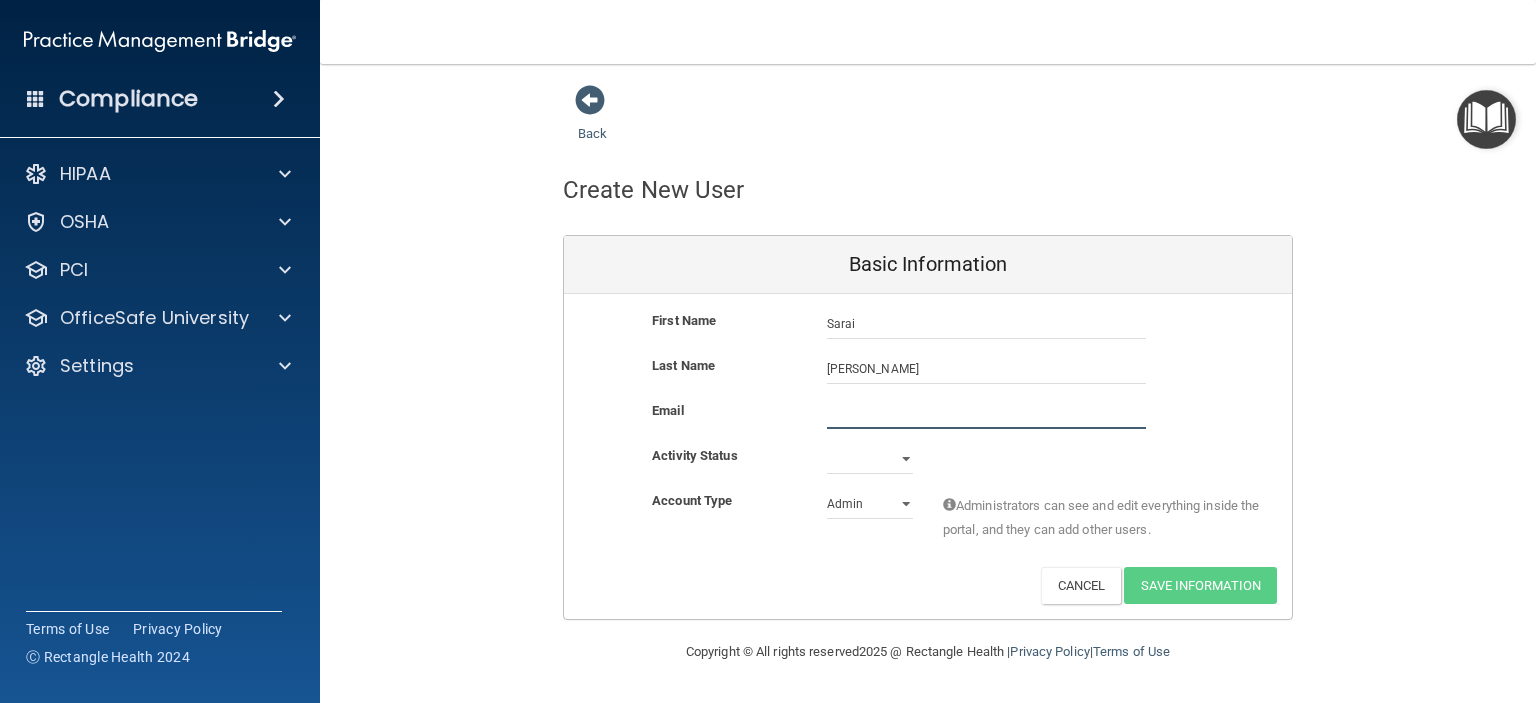 click at bounding box center (986, 414) 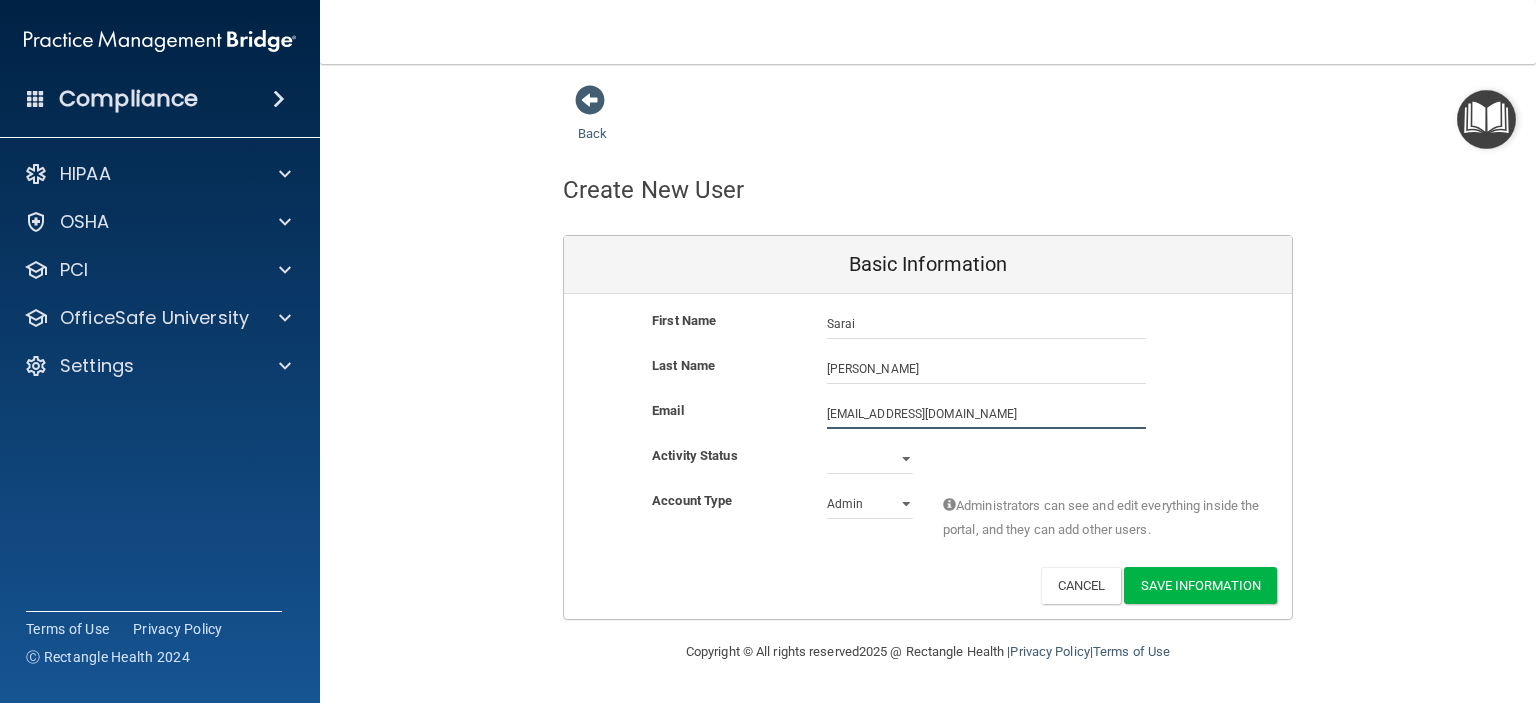 type on "[EMAIL_ADDRESS][DOMAIN_NAME]" 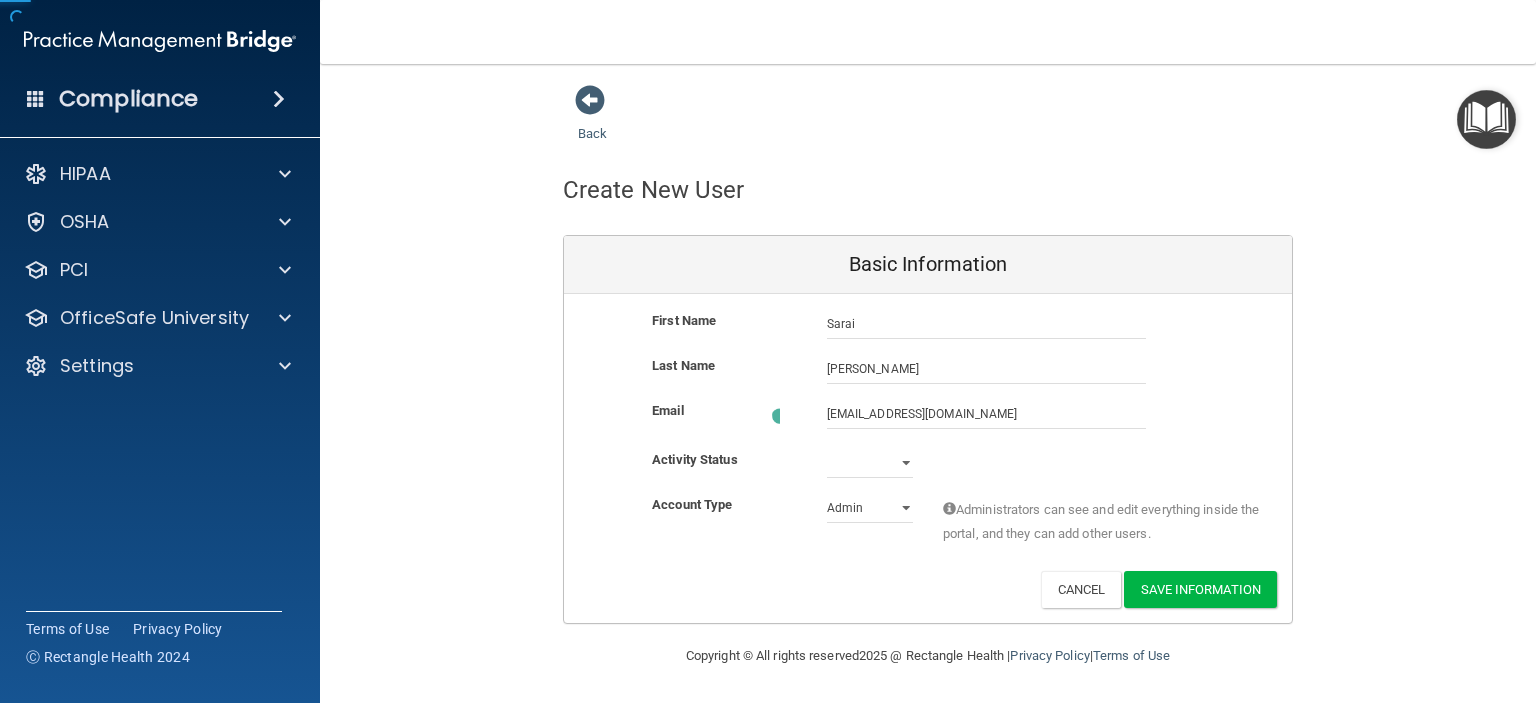 click on "Active  Inactive" at bounding box center (870, 463) 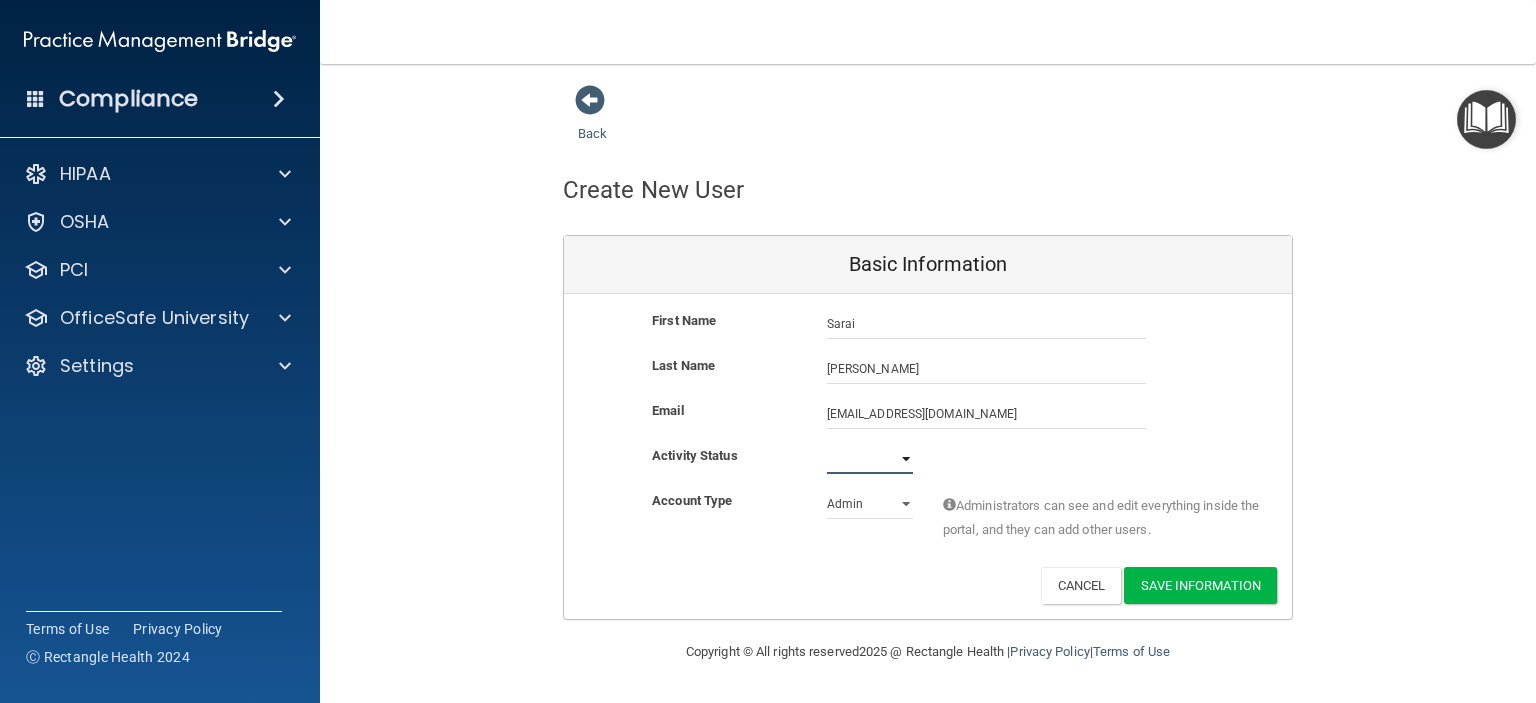 click on "Active  Inactive" at bounding box center [870, 459] 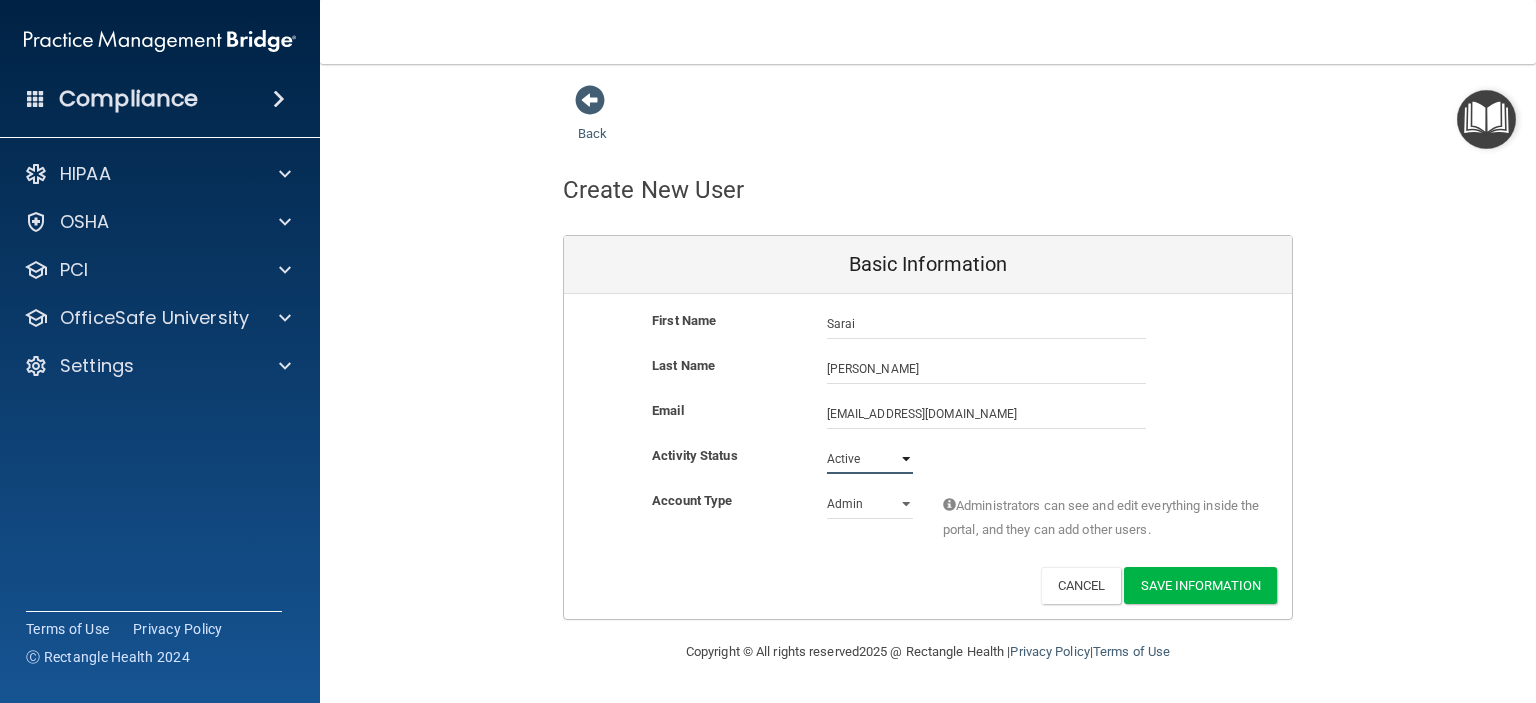 click on "Active  Inactive" at bounding box center [870, 459] 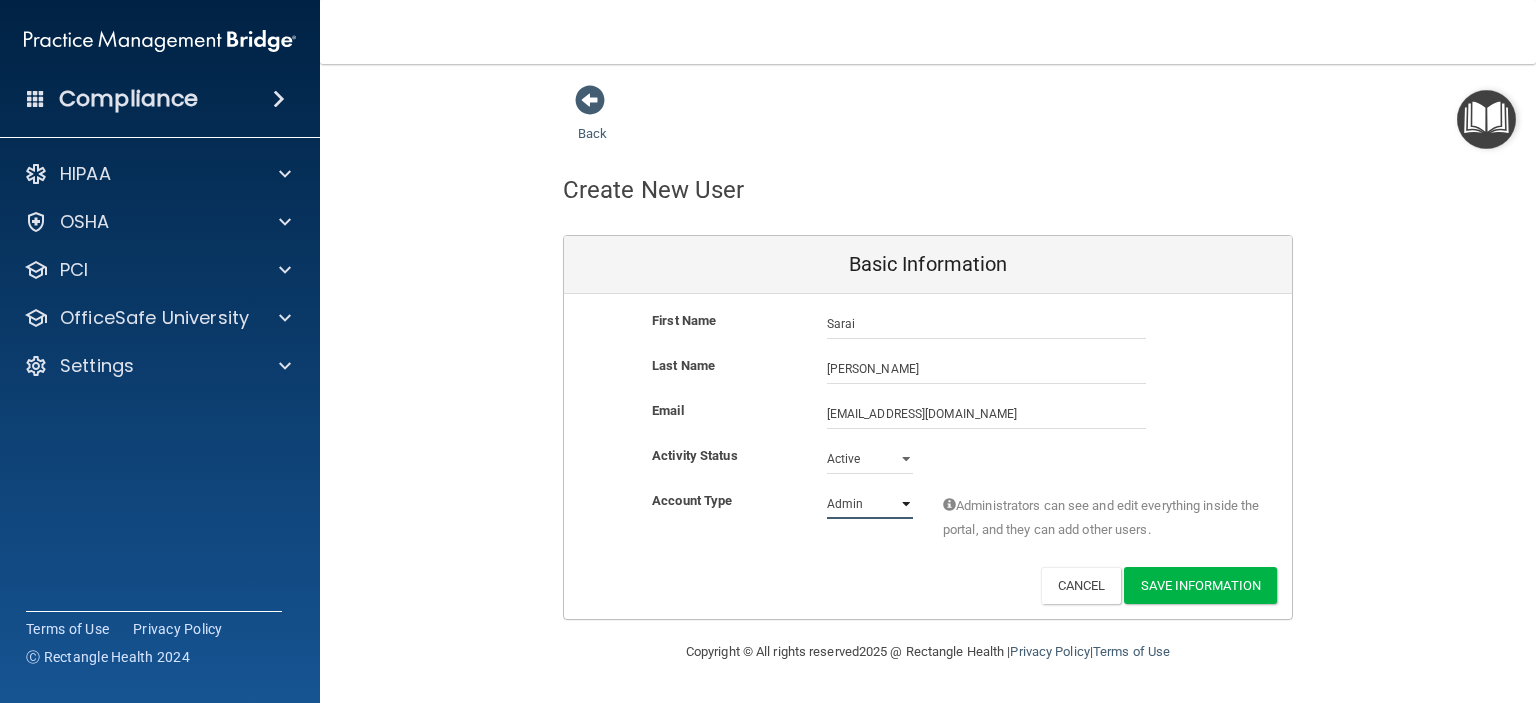 click on "Admin  Member" at bounding box center [870, 504] 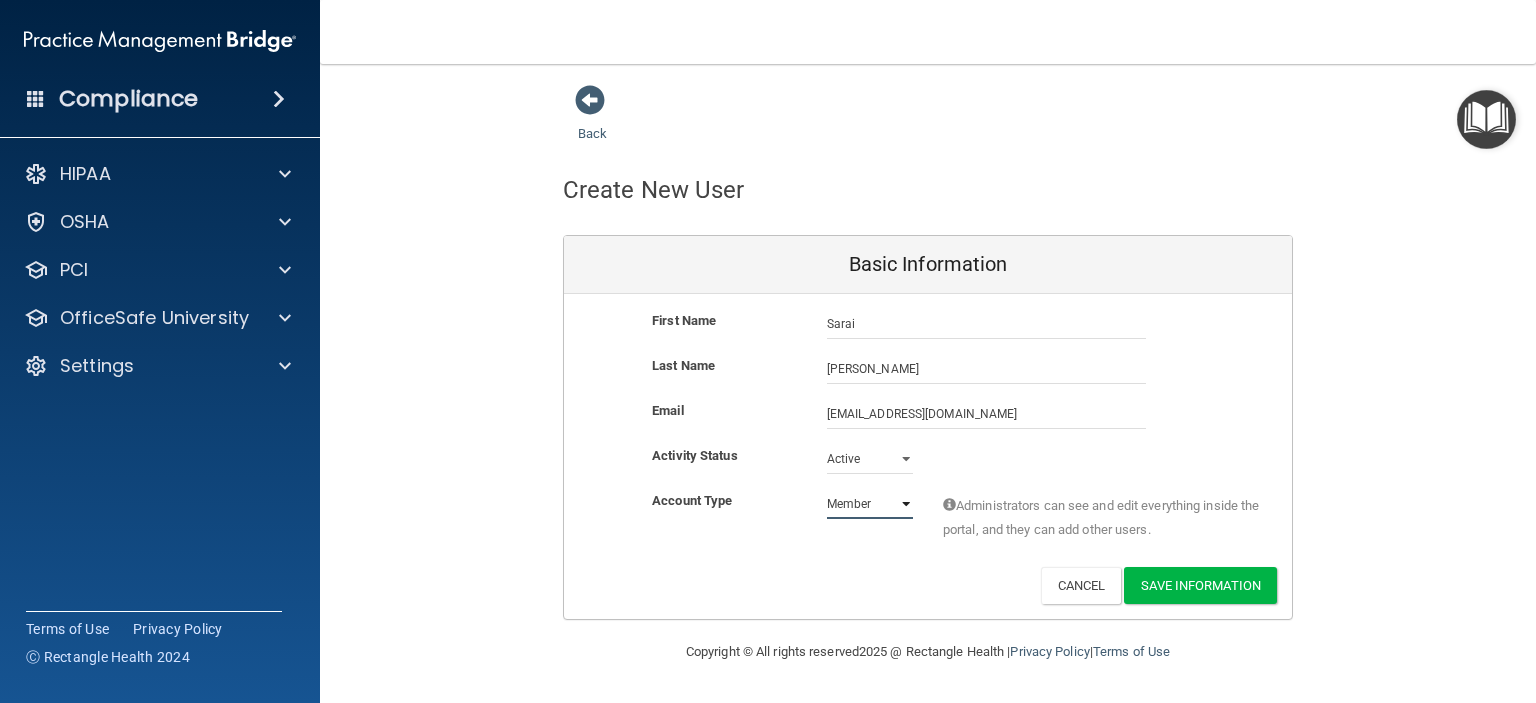 click on "Admin  Member" at bounding box center (870, 504) 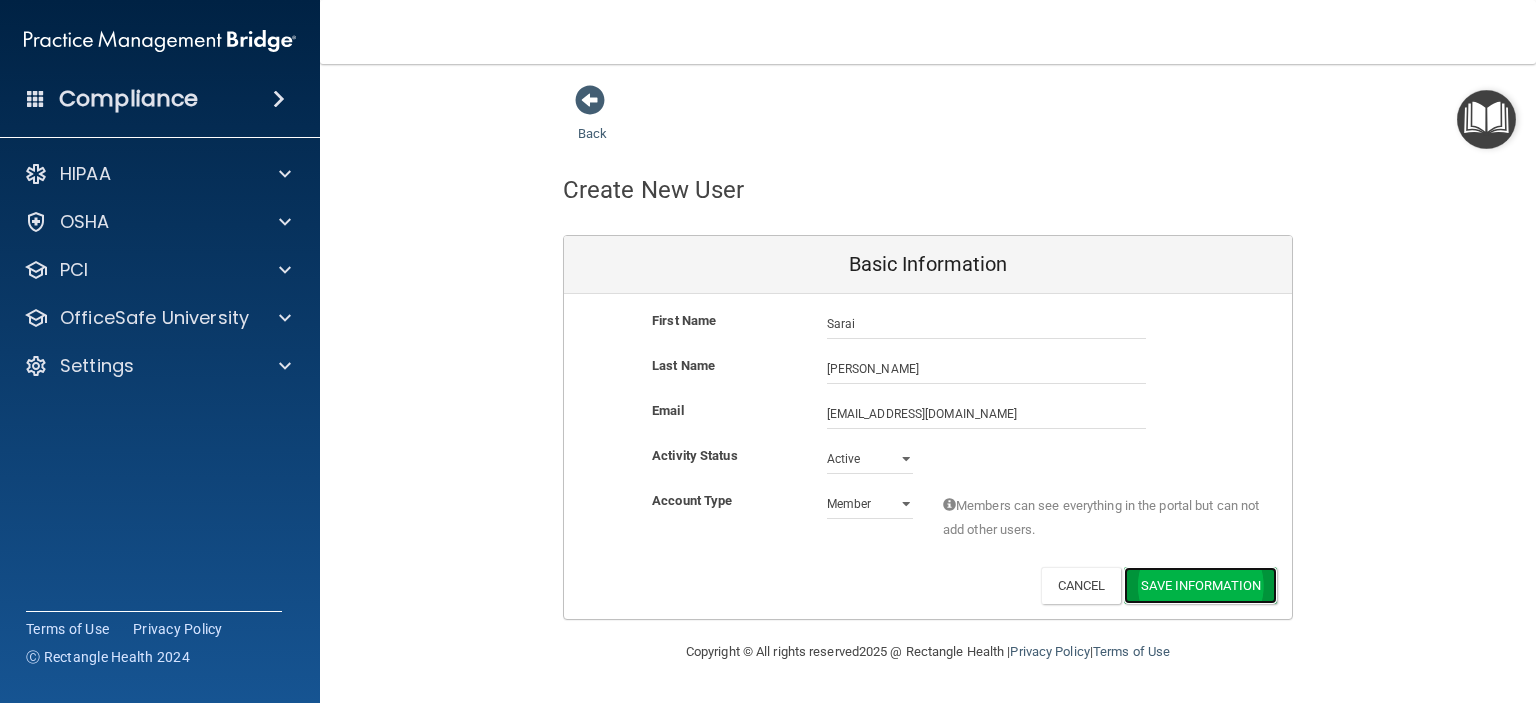 click on "Save Information" at bounding box center (1200, 585) 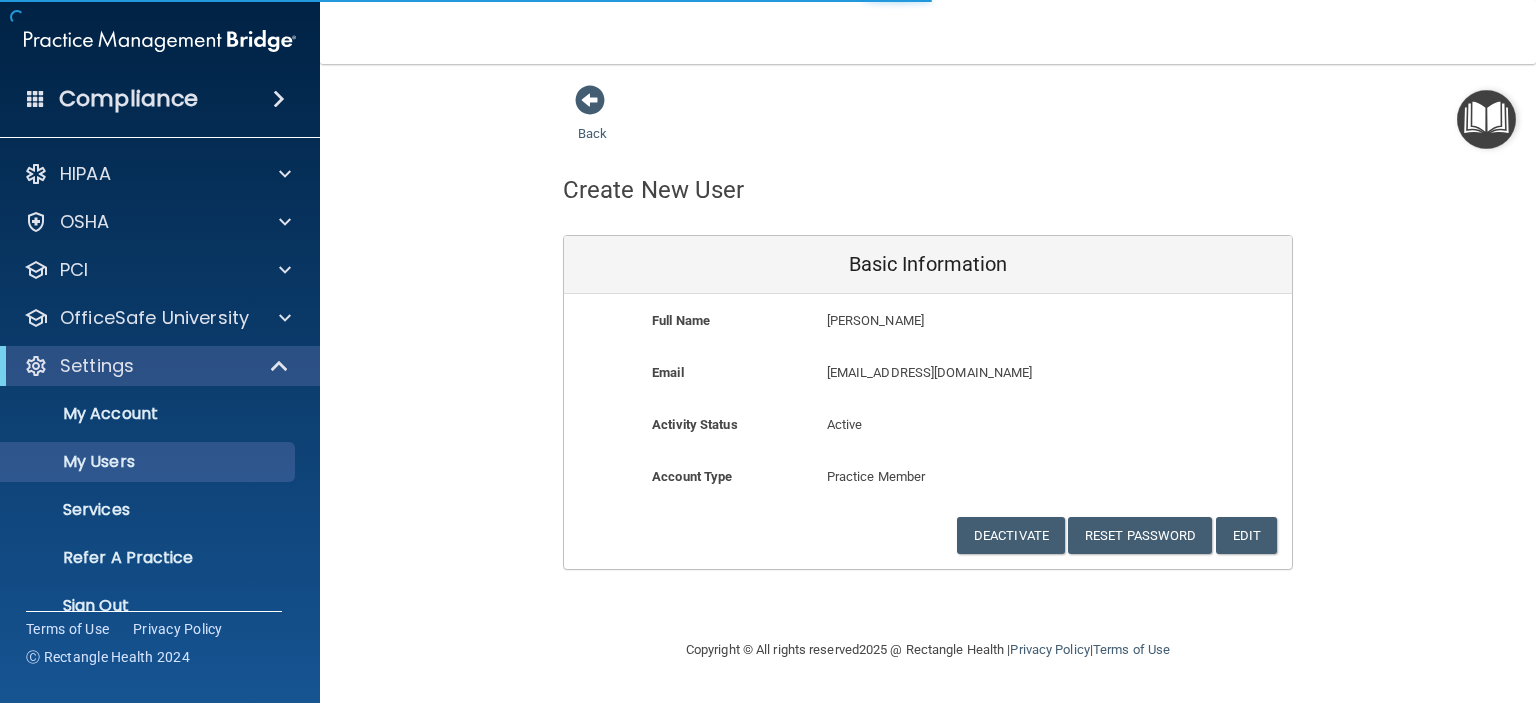 select on "20" 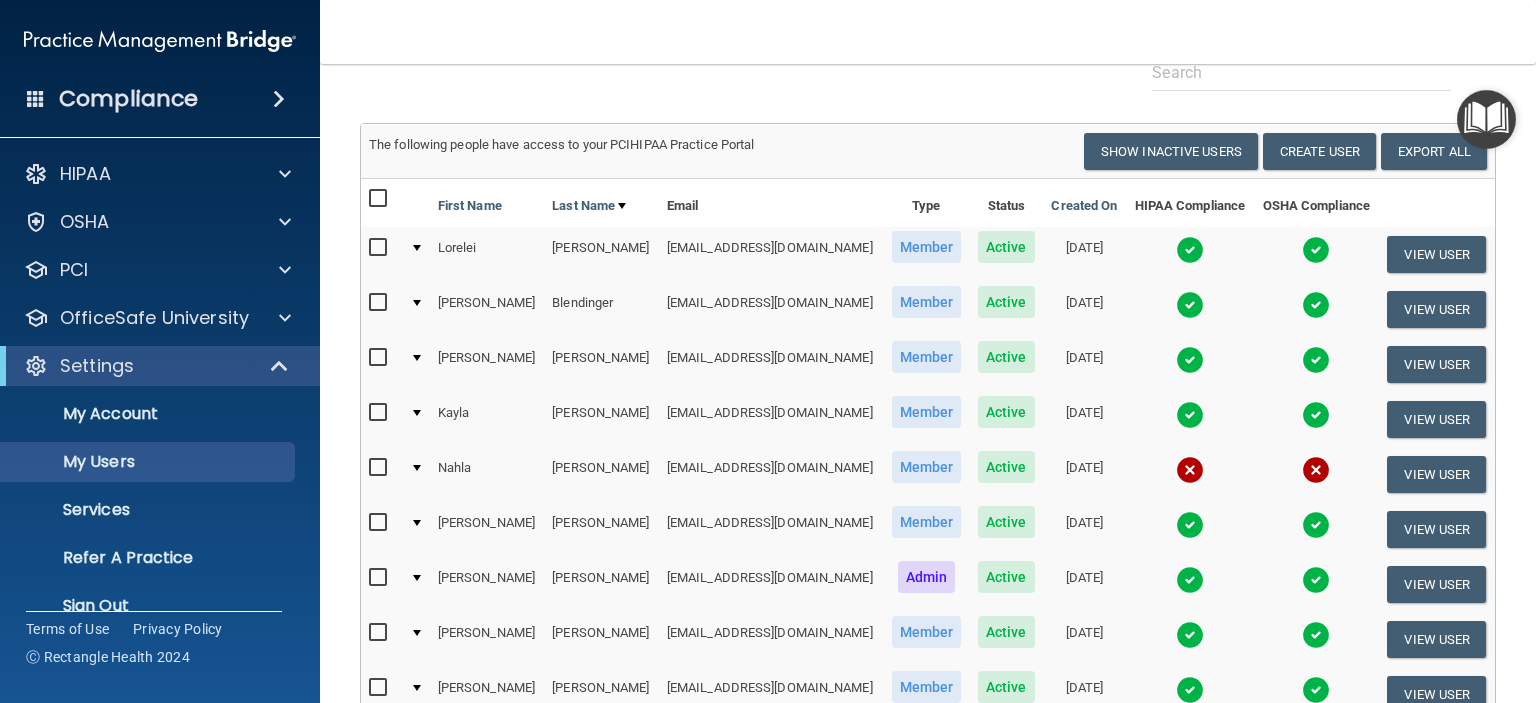 scroll, scrollTop: 180, scrollLeft: 0, axis: vertical 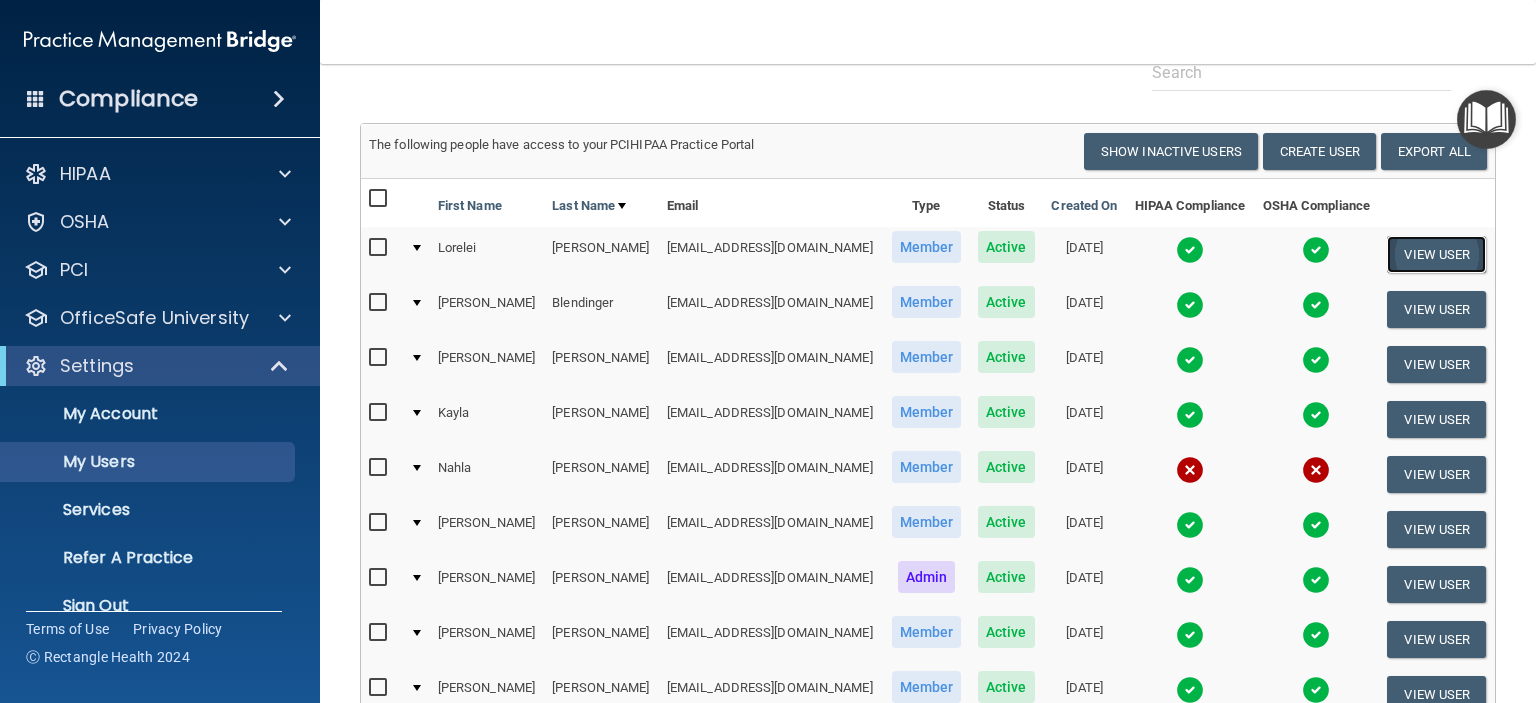 click on "View User" at bounding box center [1436, 254] 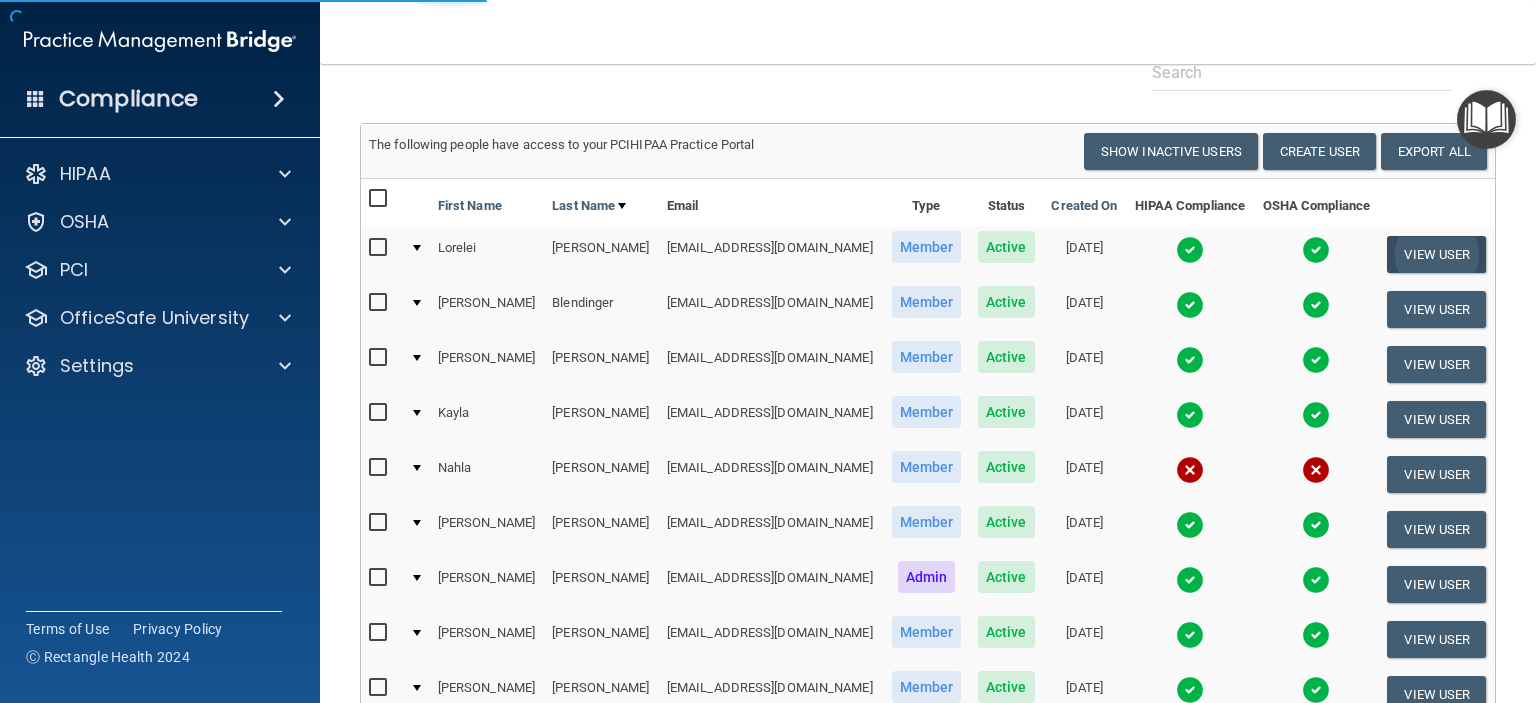 scroll, scrollTop: 0, scrollLeft: 0, axis: both 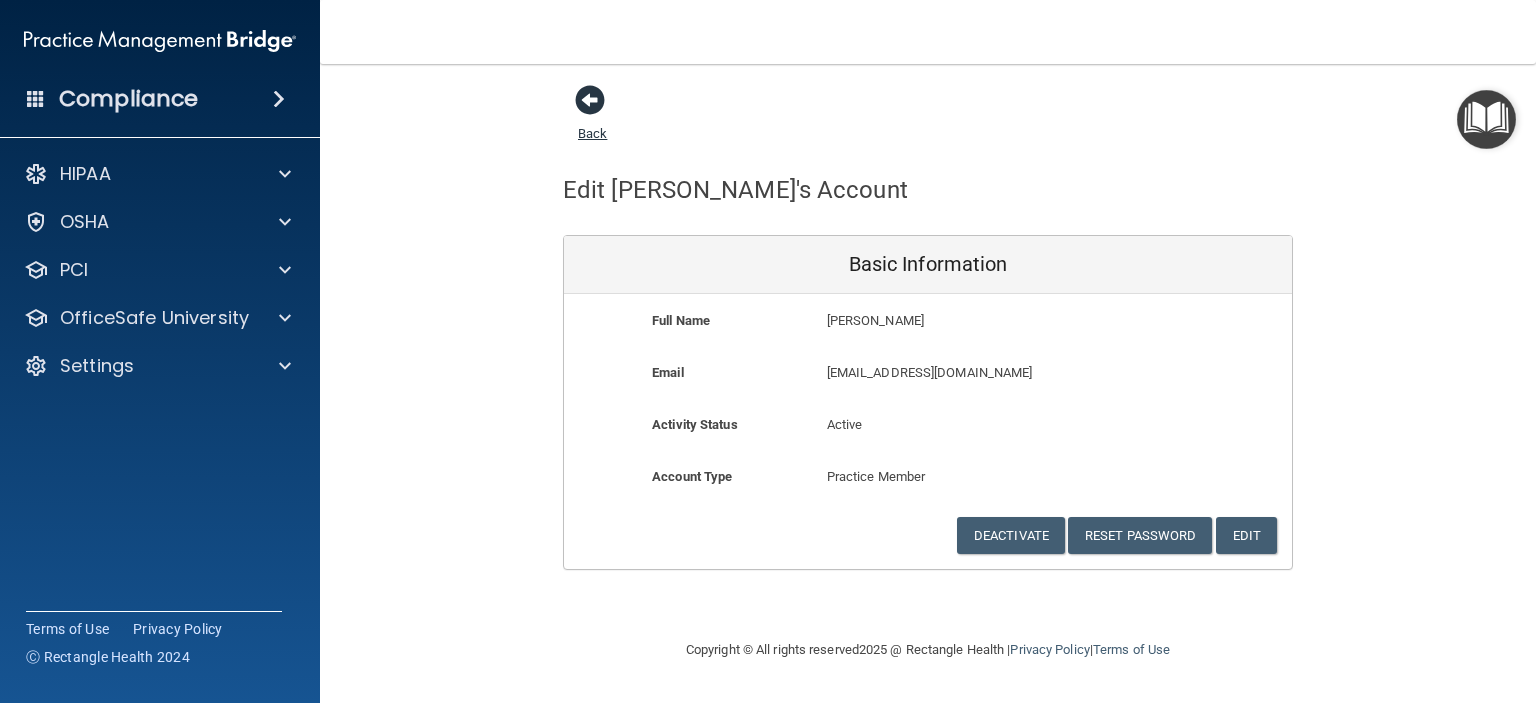 click at bounding box center (590, 100) 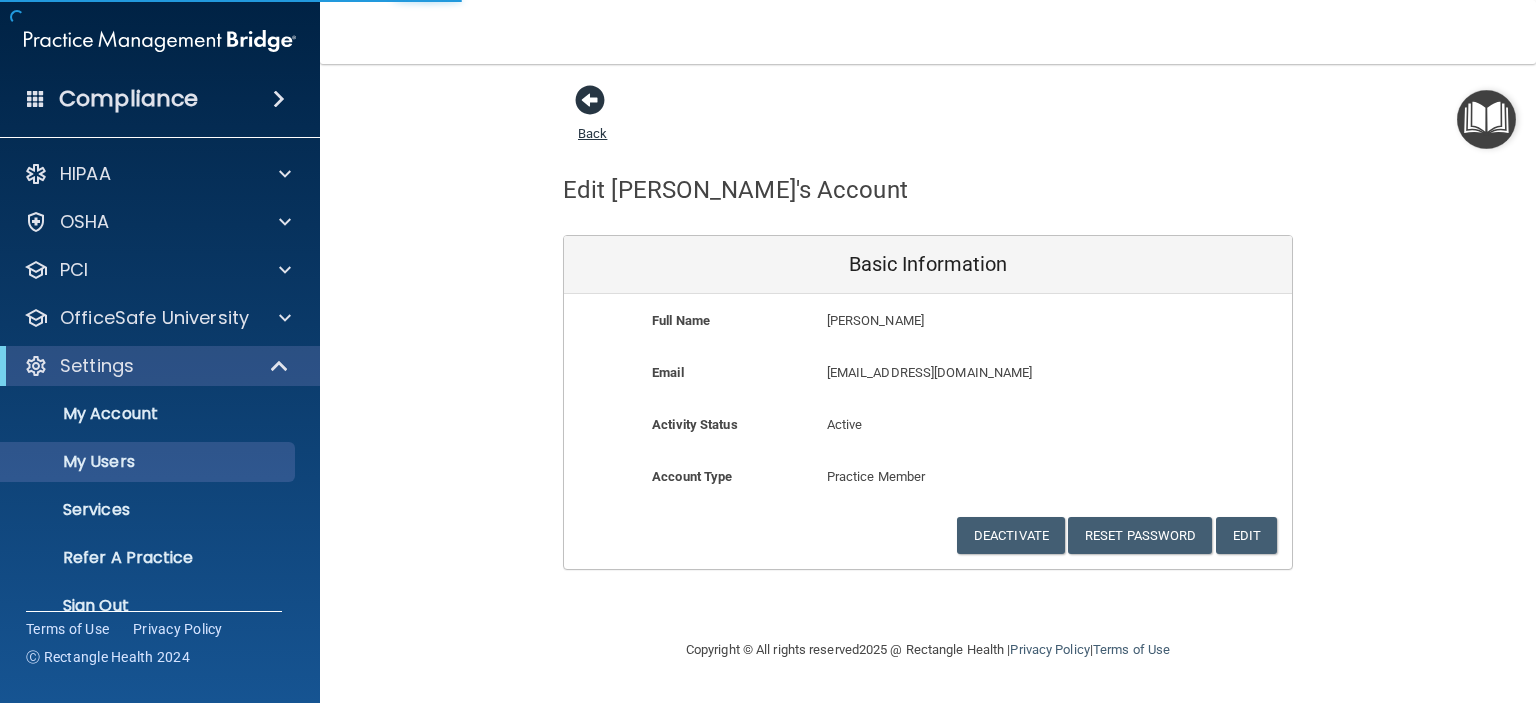 select on "20" 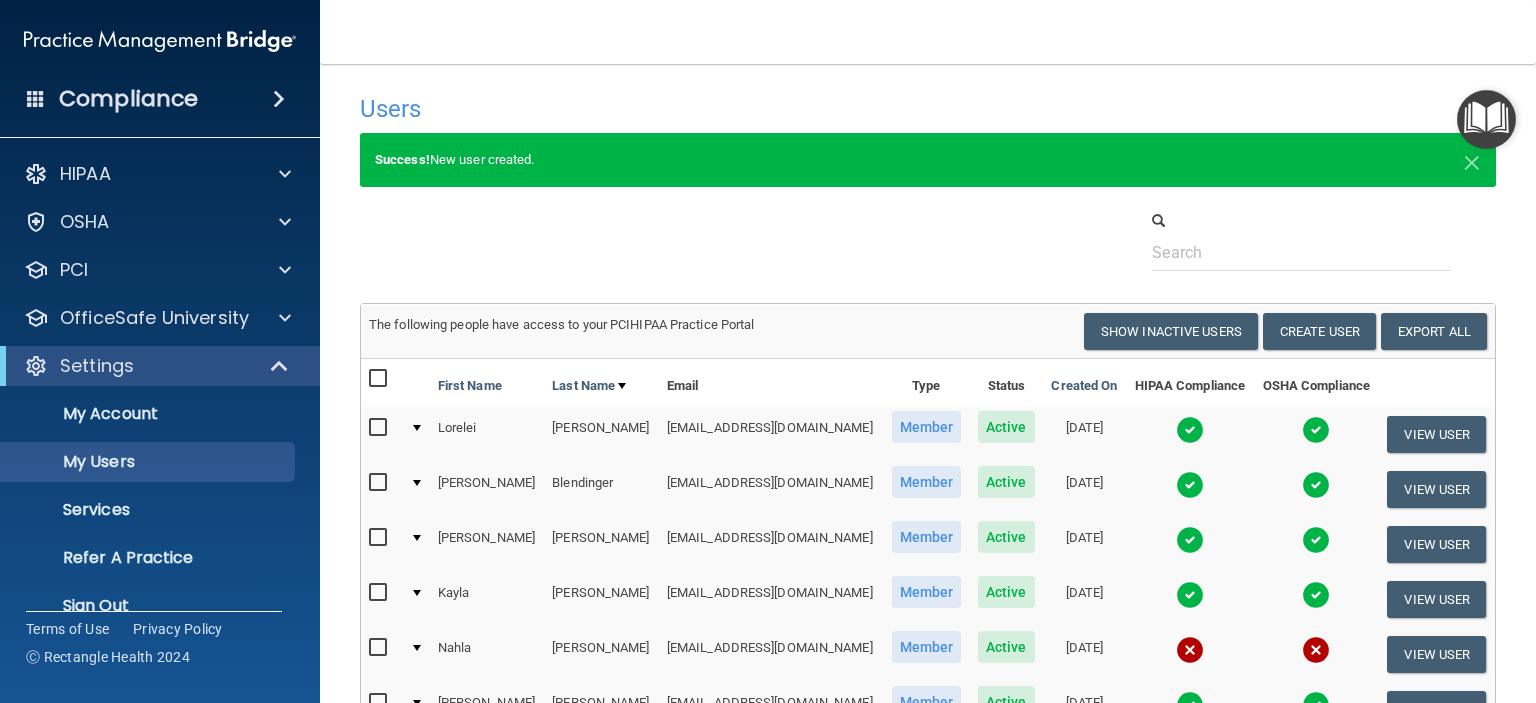 click at bounding box center (415, 434) 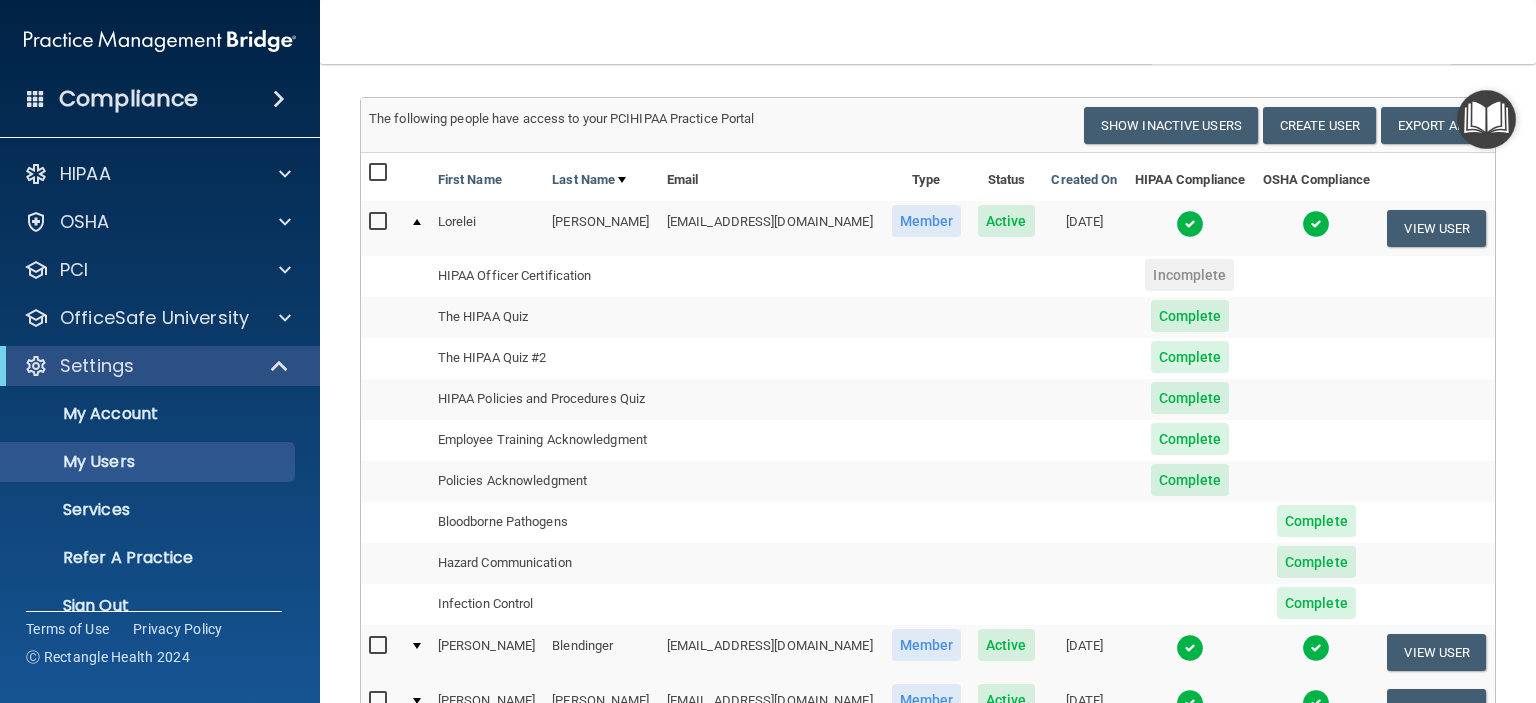 scroll, scrollTop: 204, scrollLeft: 0, axis: vertical 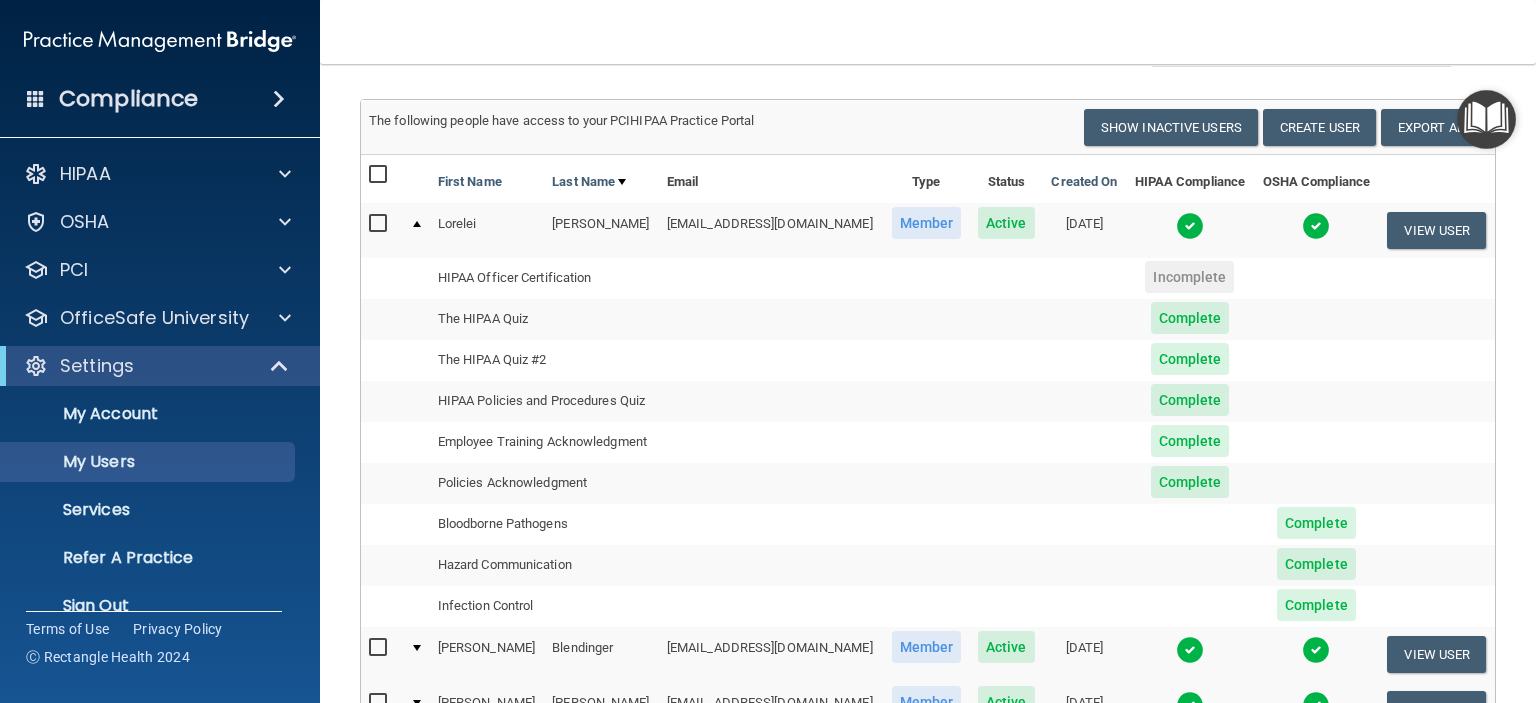 click at bounding box center (380, 224) 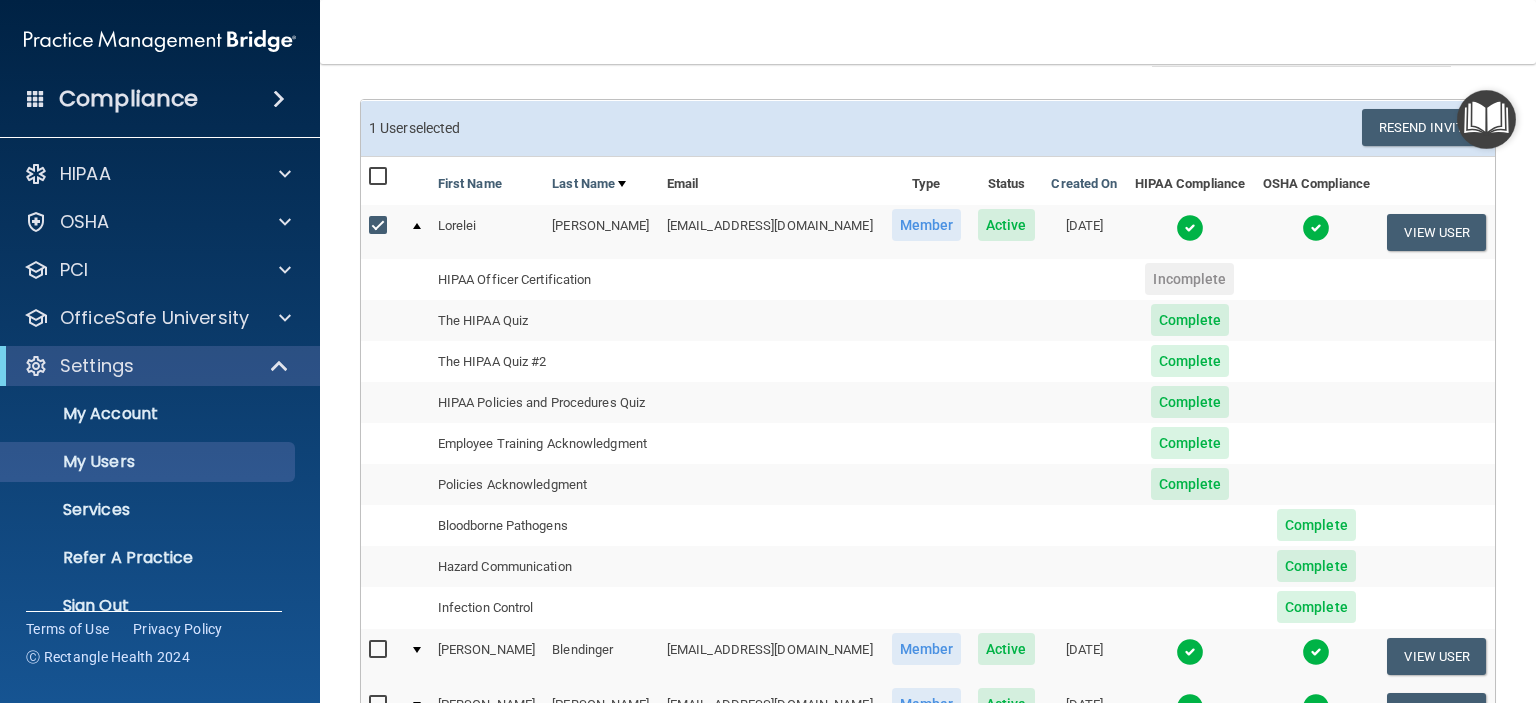 click at bounding box center [1190, 228] 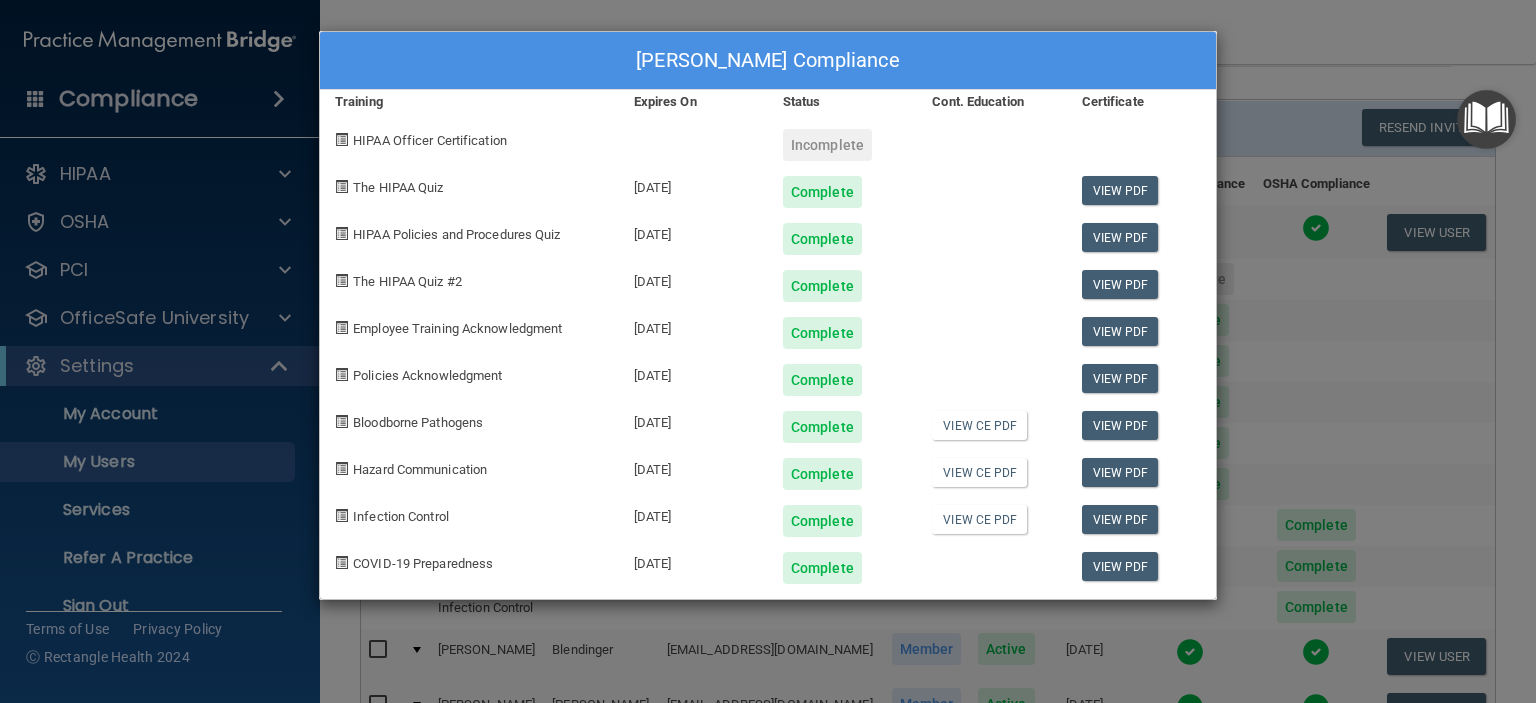 click on "[PERSON_NAME] Compliance      Training   Expires On   Status   Cont. Education   Certificate         HIPAA Officer Certification             Incomplete                      The HIPAA Quiz      [DATE]       Complete              View PDF         HIPAA Policies and Procedures Quiz      [DATE]       Complete              View PDF         The HIPAA Quiz #2      [DATE]       Complete              View PDF         Employee Training Acknowledgment      [DATE]       Complete              View PDF         Policies Acknowledgment      [DATE]       Complete              View PDF         Bloodborne Pathogens      [DATE]       Complete        View CE PDF       View PDF         Hazard Communication      [DATE]       Complete        View CE PDF       View PDF         Infection Control      [DATE]       Complete        View CE PDF       View PDF         COVID-19 Preparedness      [DATE]       Complete              View PDF" at bounding box center [768, 351] 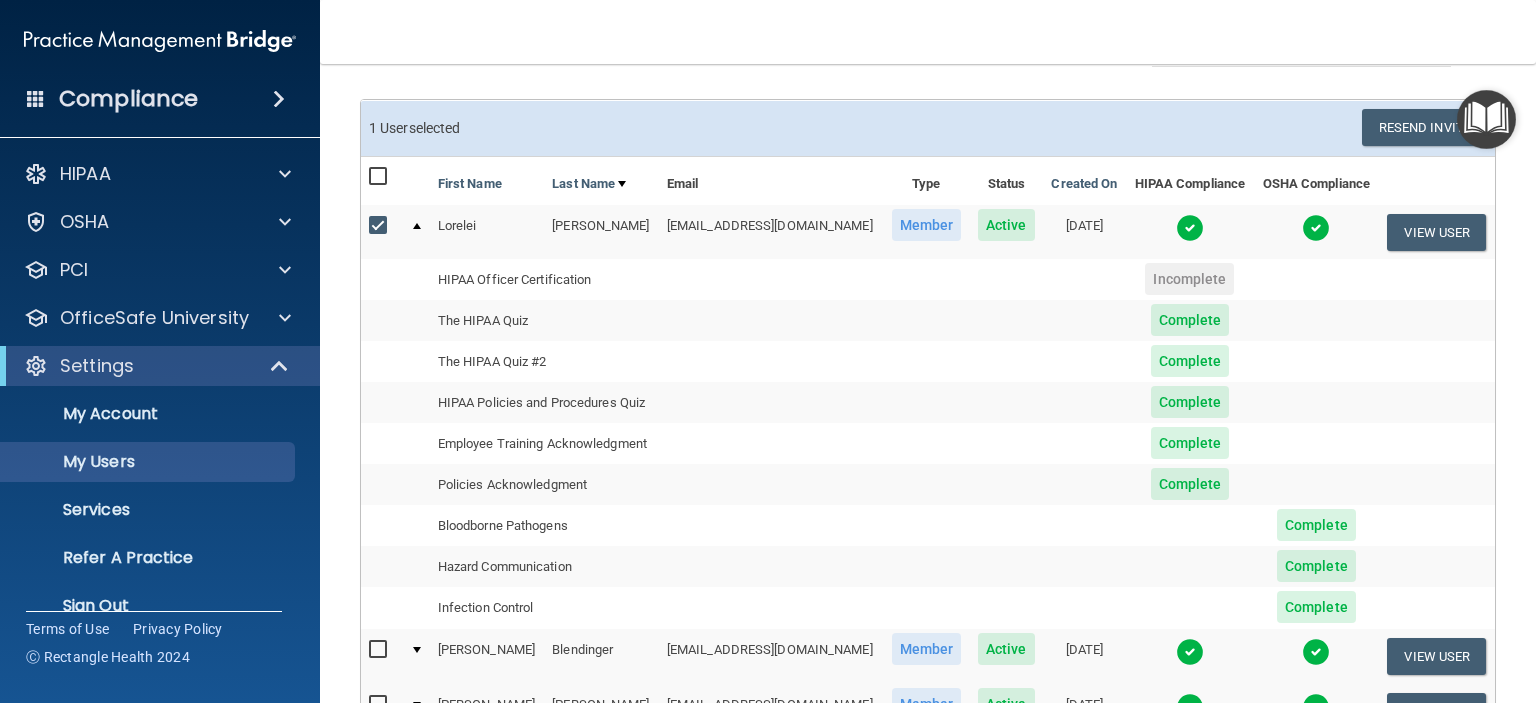 click at bounding box center (1316, 228) 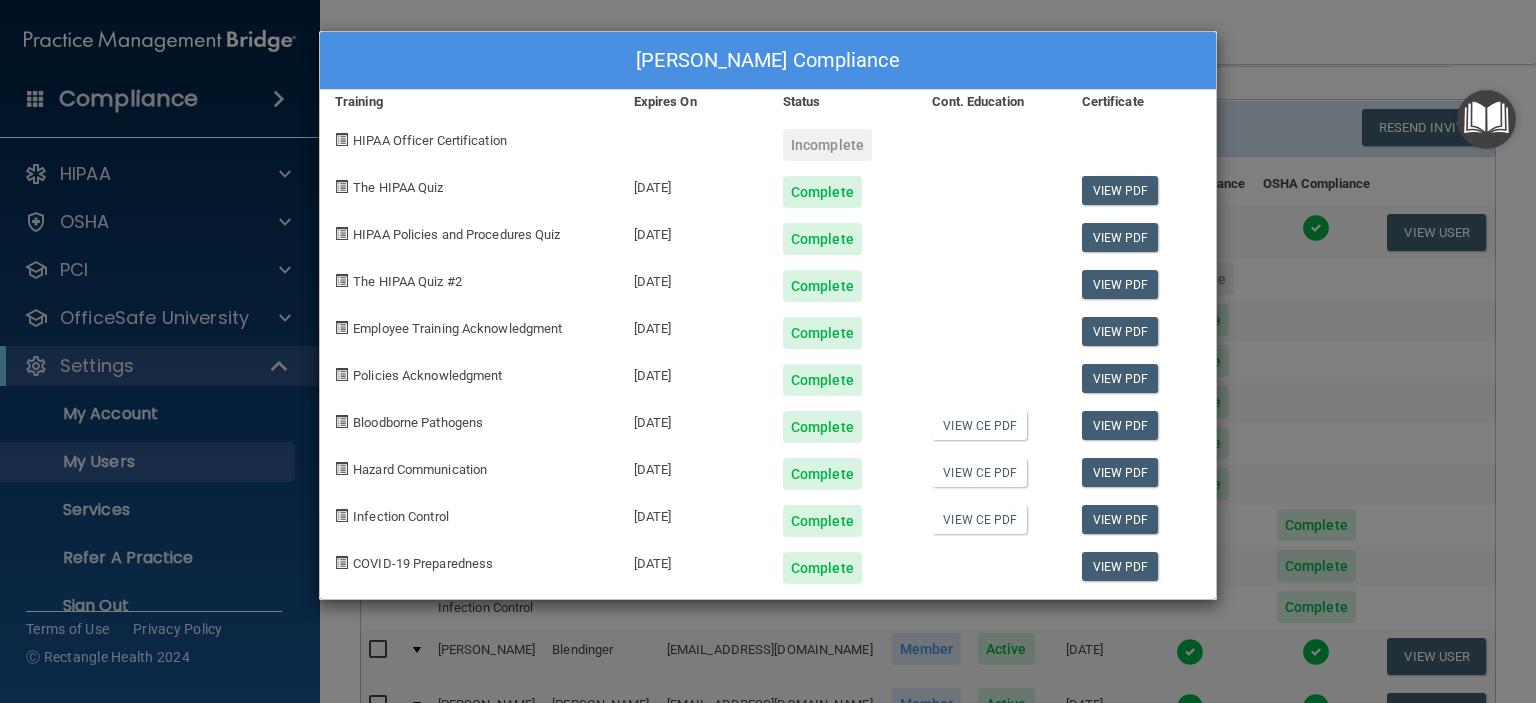 click on "[PERSON_NAME] Compliance      Training   Expires On   Status   Cont. Education   Certificate         HIPAA Officer Certification             Incomplete                      The HIPAA Quiz      [DATE]       Complete              View PDF         HIPAA Policies and Procedures Quiz      [DATE]       Complete              View PDF         The HIPAA Quiz #2      [DATE]       Complete              View PDF         Employee Training Acknowledgment      [DATE]       Complete              View PDF         Policies Acknowledgment      [DATE]       Complete              View PDF         Bloodborne Pathogens      [DATE]       Complete        View CE PDF       View PDF         Hazard Communication      [DATE]       Complete        View CE PDF       View PDF         Infection Control      [DATE]       Complete        View CE PDF       View PDF         COVID-19 Preparedness      [DATE]       Complete              View PDF" at bounding box center (768, 351) 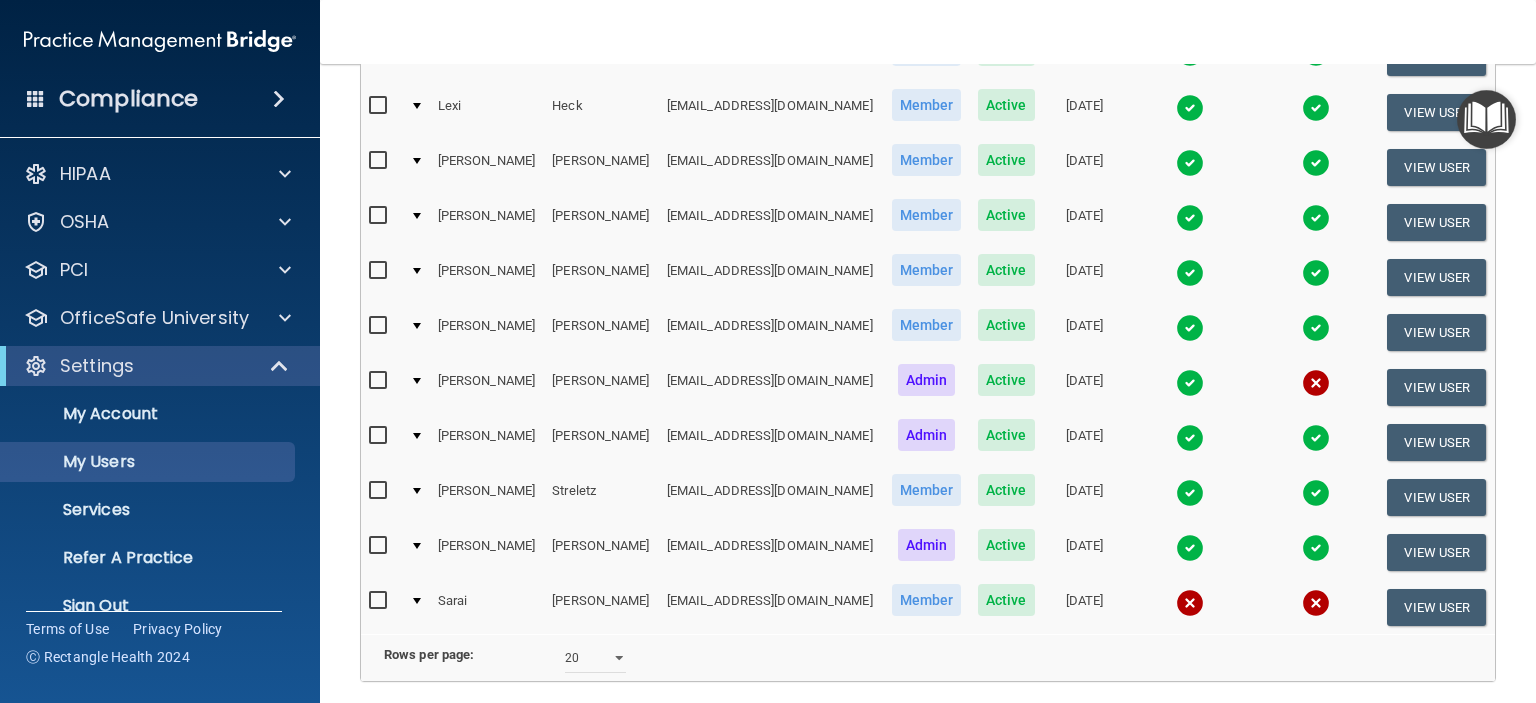 scroll, scrollTop: 1243, scrollLeft: 0, axis: vertical 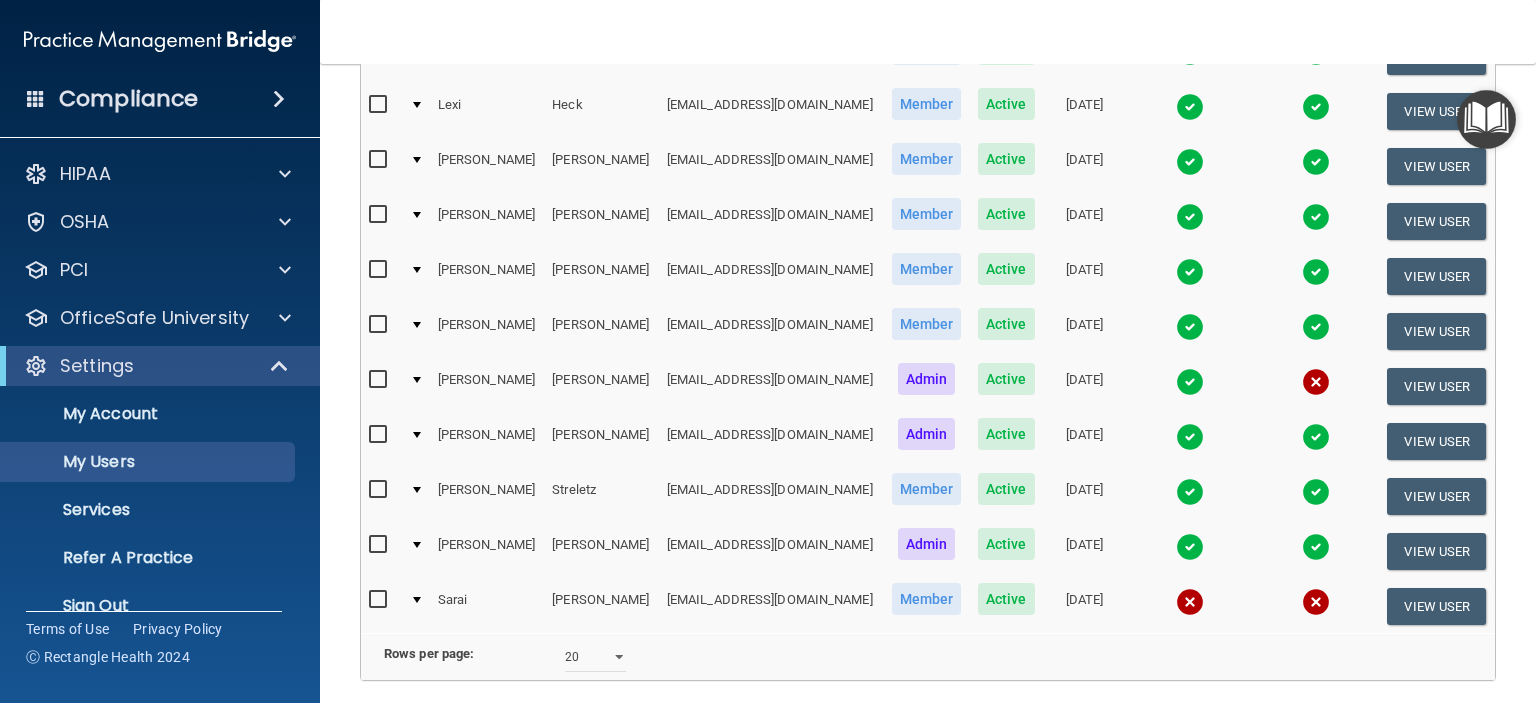 click at bounding box center [1190, 437] 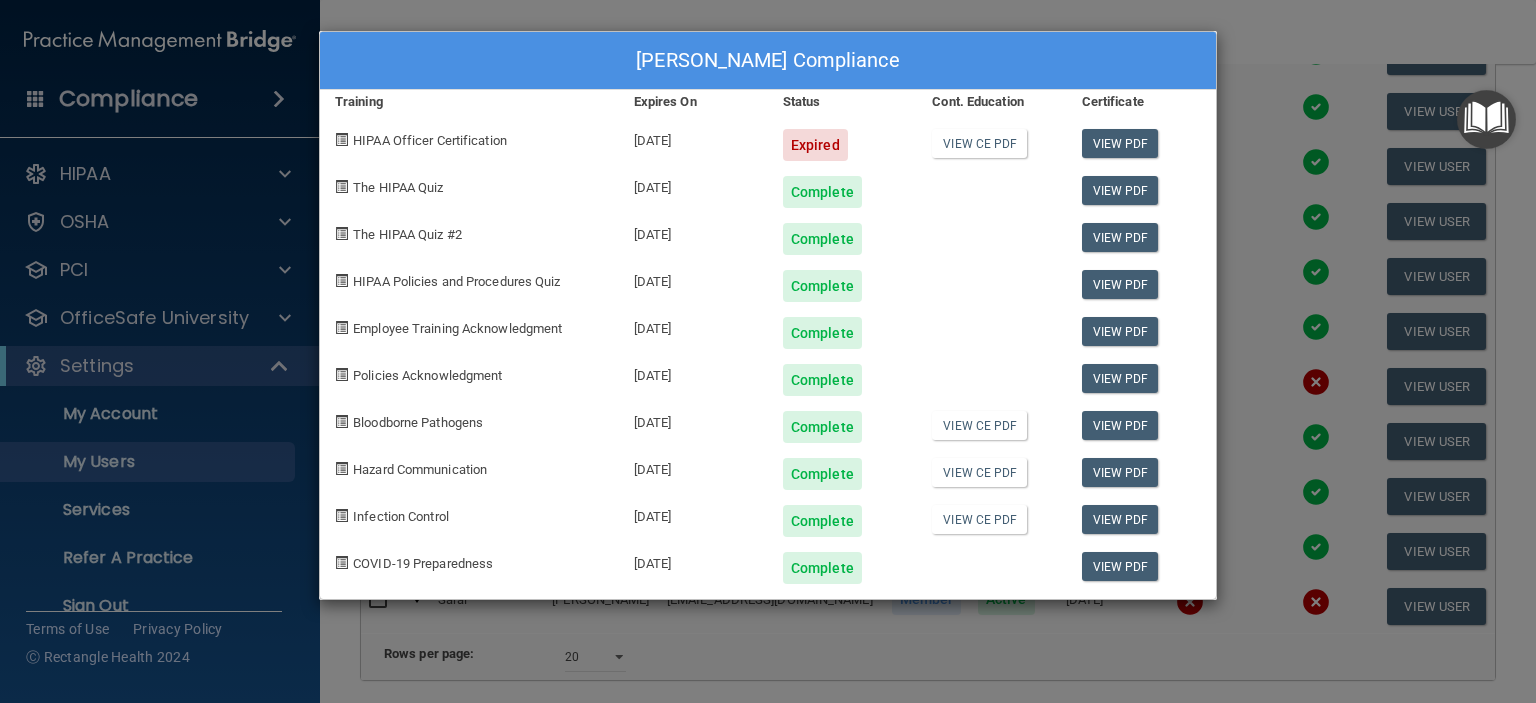 click on "[PERSON_NAME] Compliance      Training   Expires On   Status   Cont. Education   Certificate         HIPAA Officer Certification      [DATE]       Expired        View CE PDF       View PDF         The HIPAA Quiz      [DATE]       Complete              View PDF         The HIPAA Quiz #2      [DATE]       Complete              View PDF         HIPAA Policies and Procedures Quiz      [DATE]       Complete              View PDF         Employee Training Acknowledgment      [DATE]       Complete              View PDF         Policies Acknowledgment      [DATE]       Complete              View PDF         Bloodborne Pathogens      [DATE]       Complete        View CE PDF       View PDF         Hazard Communication      [DATE]       Complete        View CE PDF       View PDF         Infection Control      [DATE]       Complete        View CE PDF       View PDF         COVID-19 Preparedness      [DATE]       Complete              View PDF" at bounding box center (768, 351) 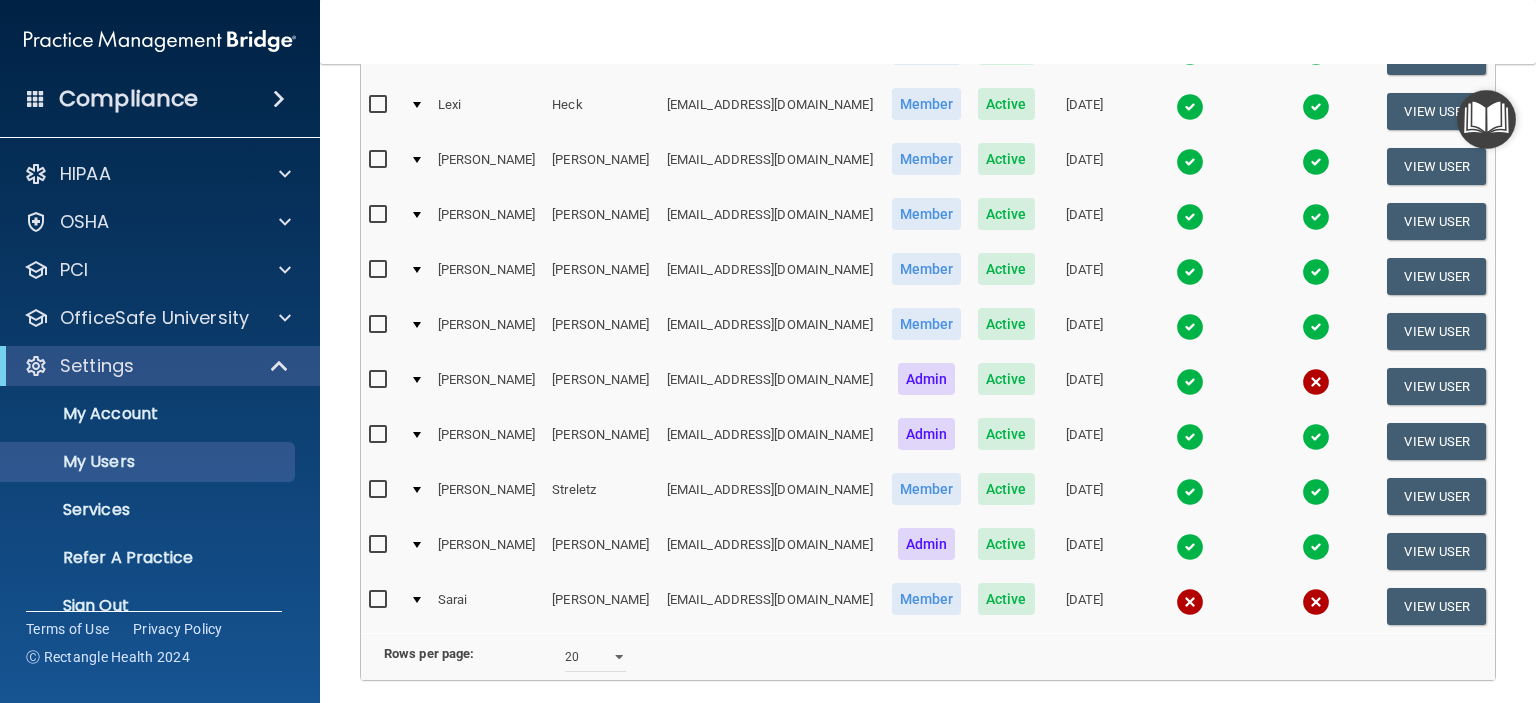 click at bounding box center [1190, 602] 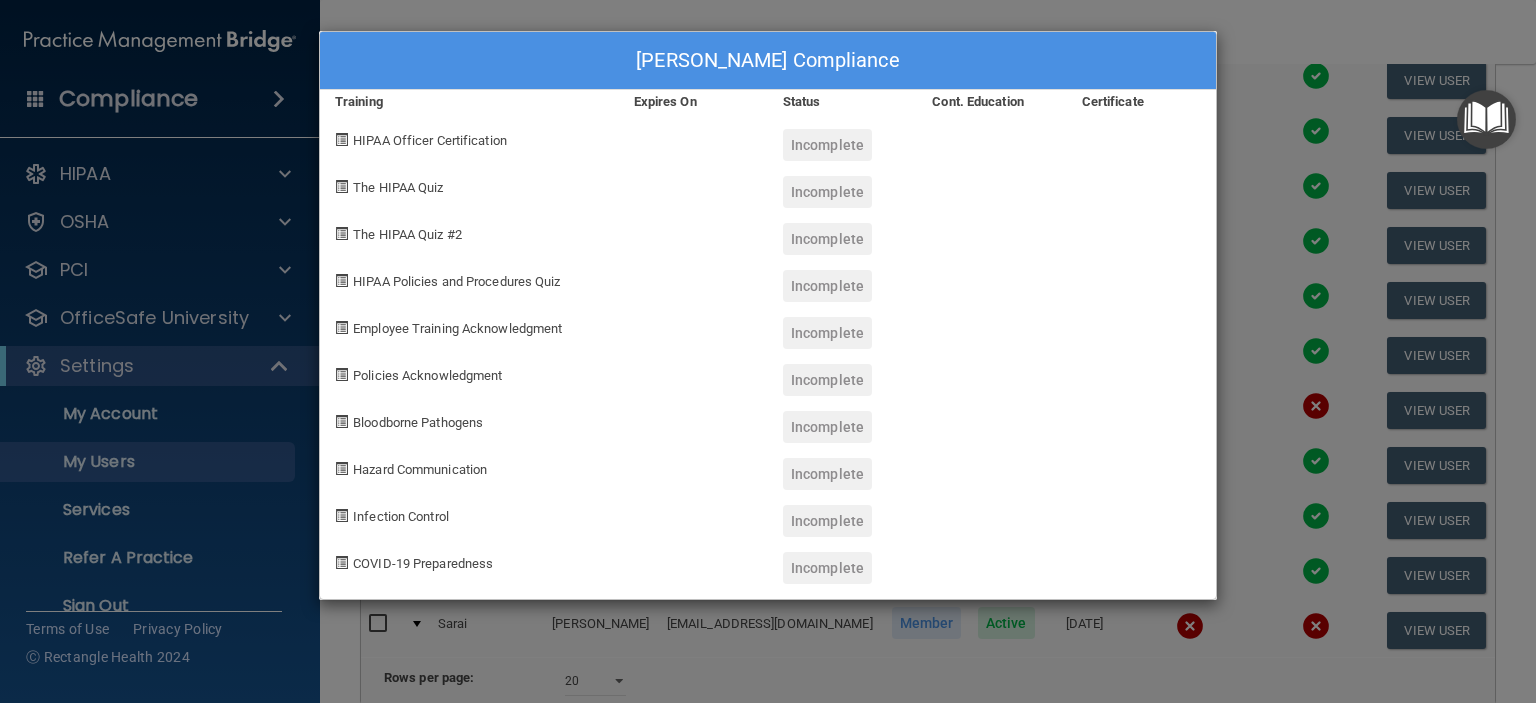 click on "[PERSON_NAME] Compliance      Training   Expires On   Status   Cont. Education   Certificate         HIPAA Officer Certification             Incomplete                      The HIPAA Quiz             Incomplete                      The HIPAA Quiz #2             Incomplete                      HIPAA Policies and Procedures Quiz             Incomplete                      Employee Training Acknowledgment             Incomplete                      Policies Acknowledgment             Incomplete                      Bloodborne Pathogens             Incomplete                      Hazard Communication             Incomplete                      Infection Control             Incomplete                      COVID-19 Preparedness             Incomplete" at bounding box center (768, 351) 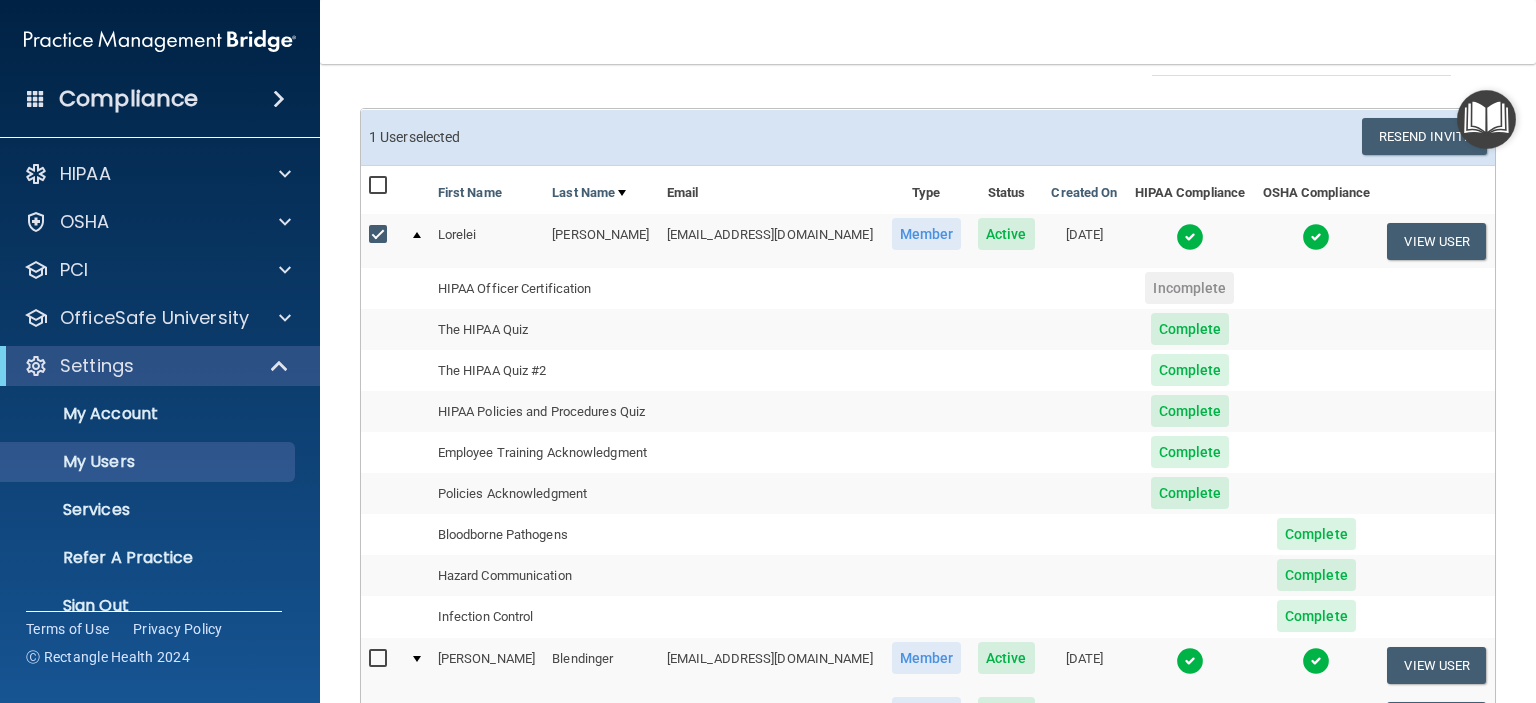 scroll, scrollTop: 0, scrollLeft: 0, axis: both 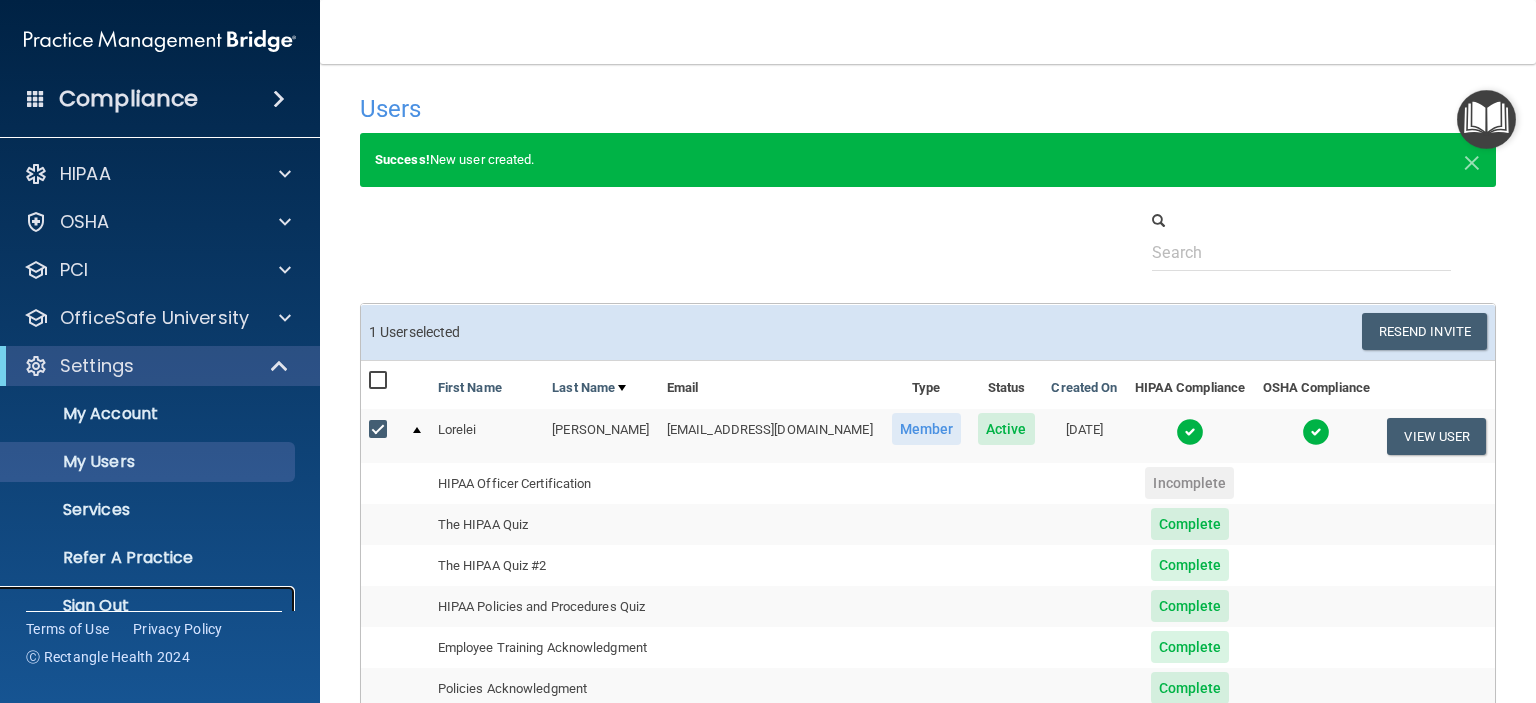 click on "Sign Out" at bounding box center (149, 606) 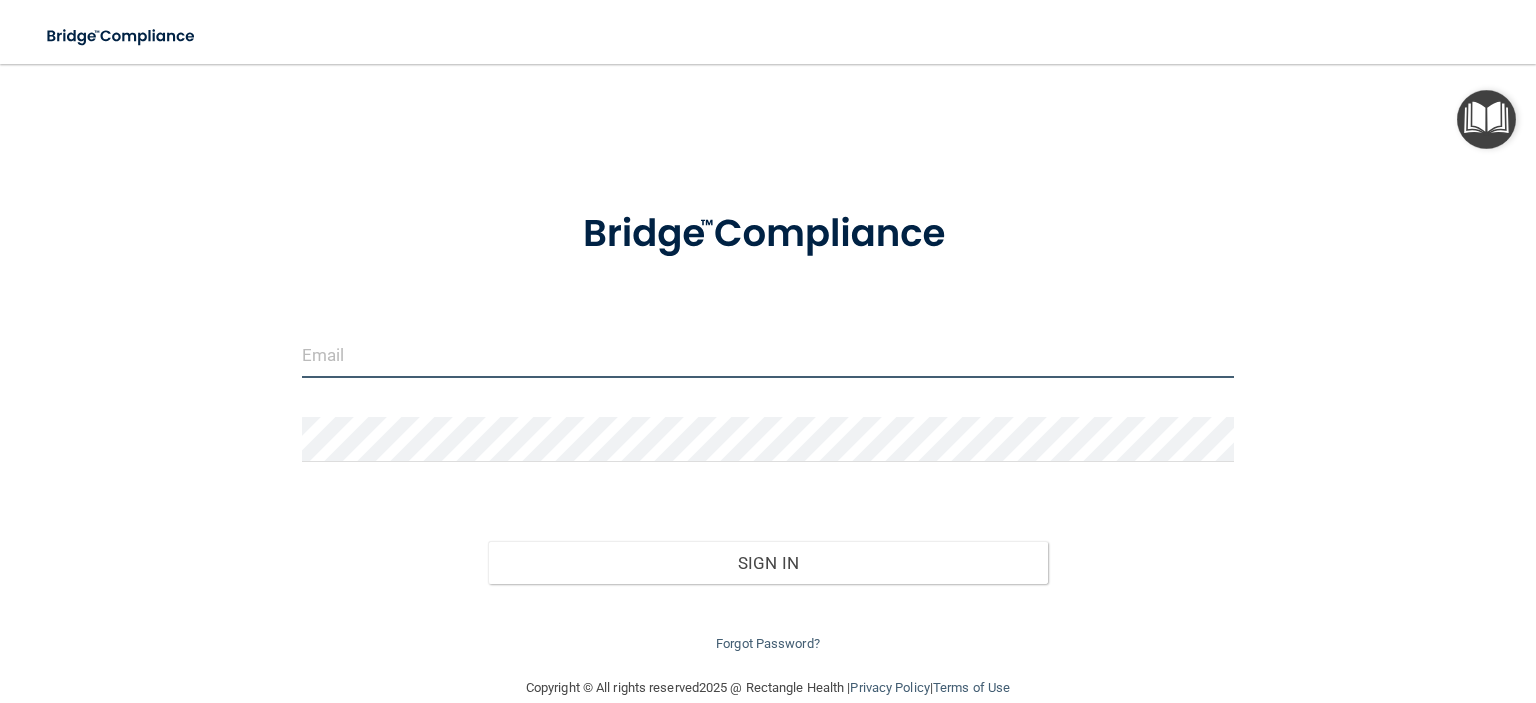 type on "[EMAIL_ADDRESS][DOMAIN_NAME]" 